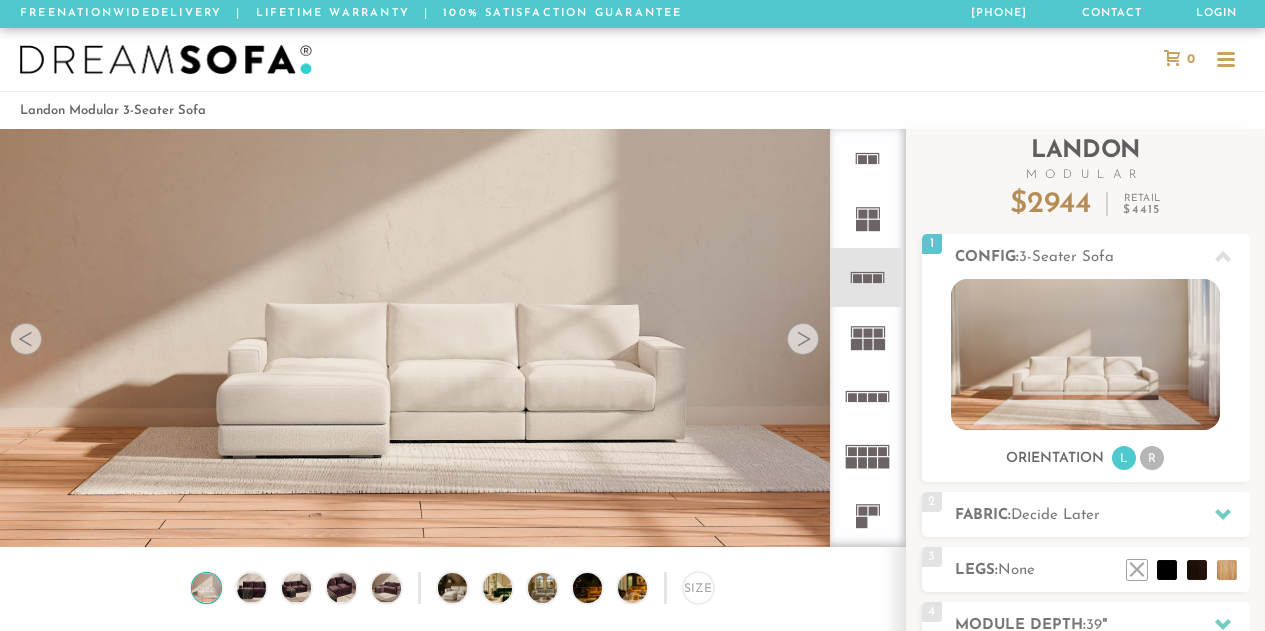 scroll, scrollTop: 206, scrollLeft: 0, axis: vertical 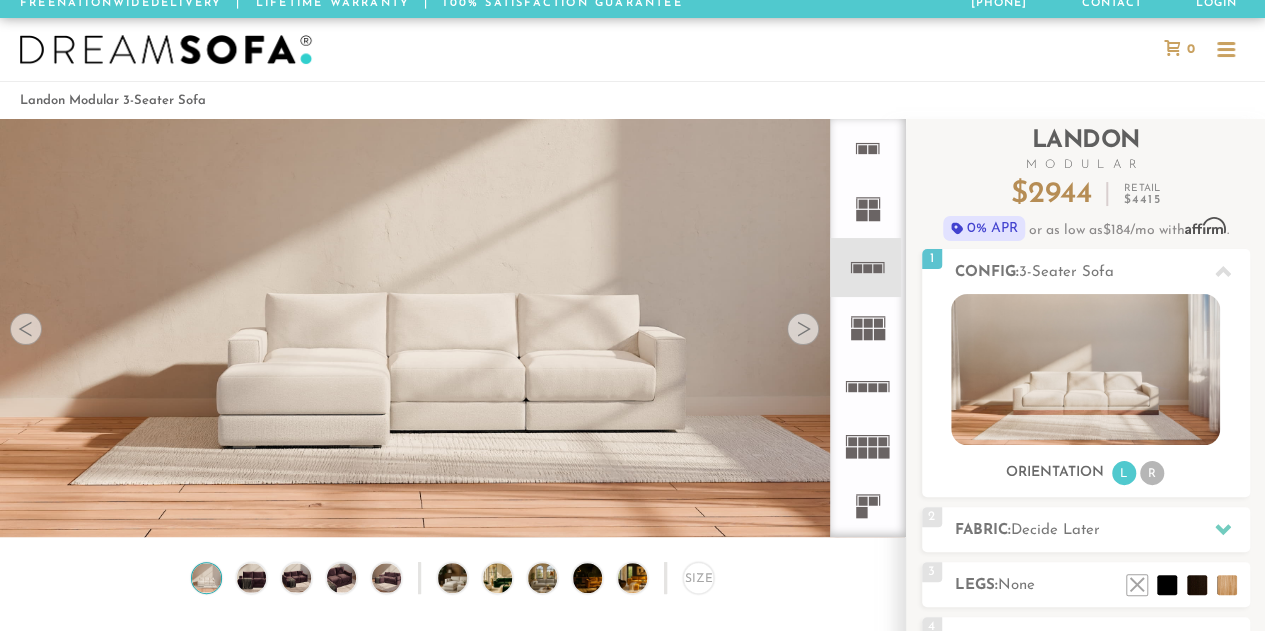 click 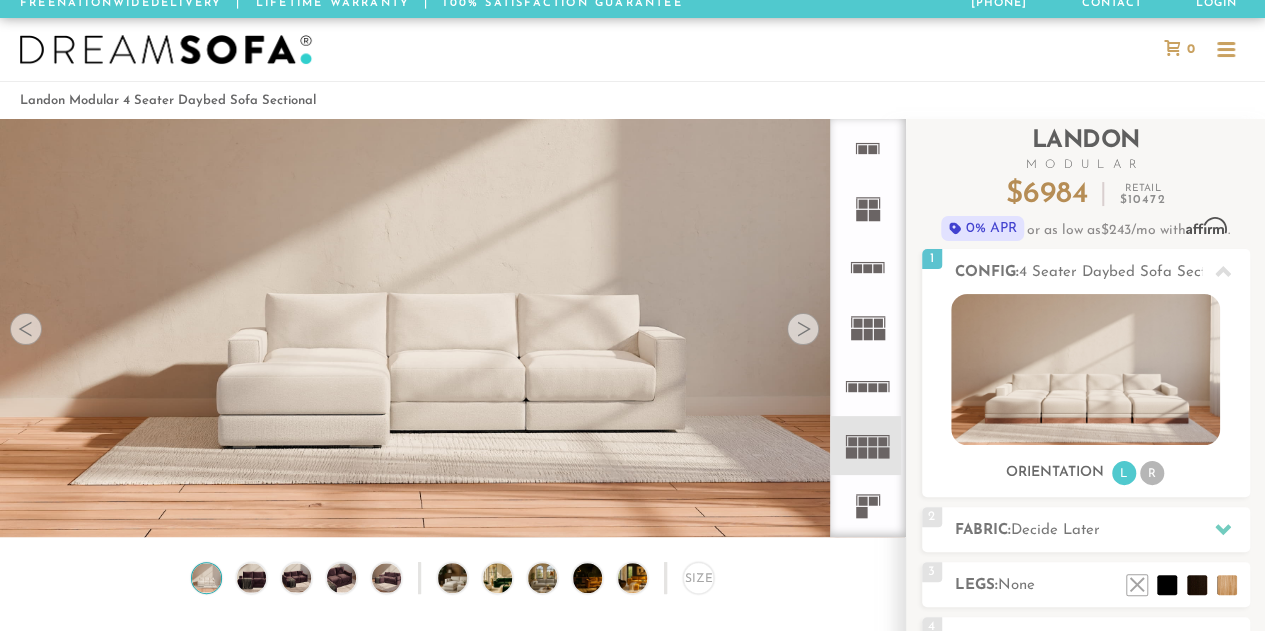 click 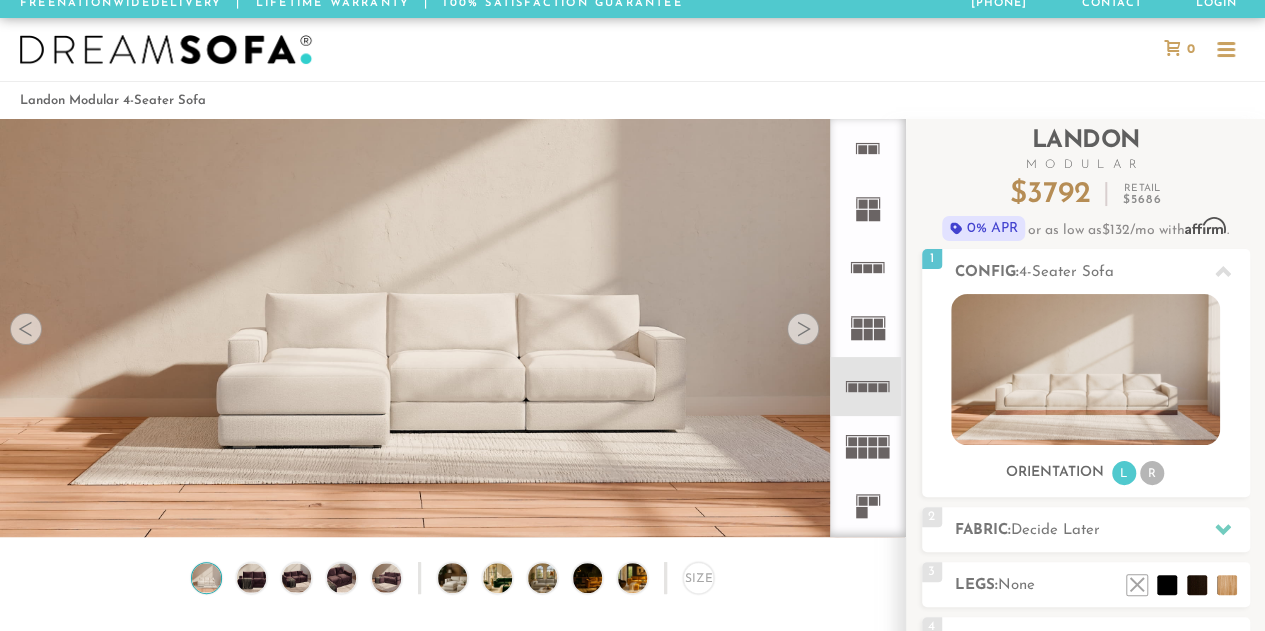 click 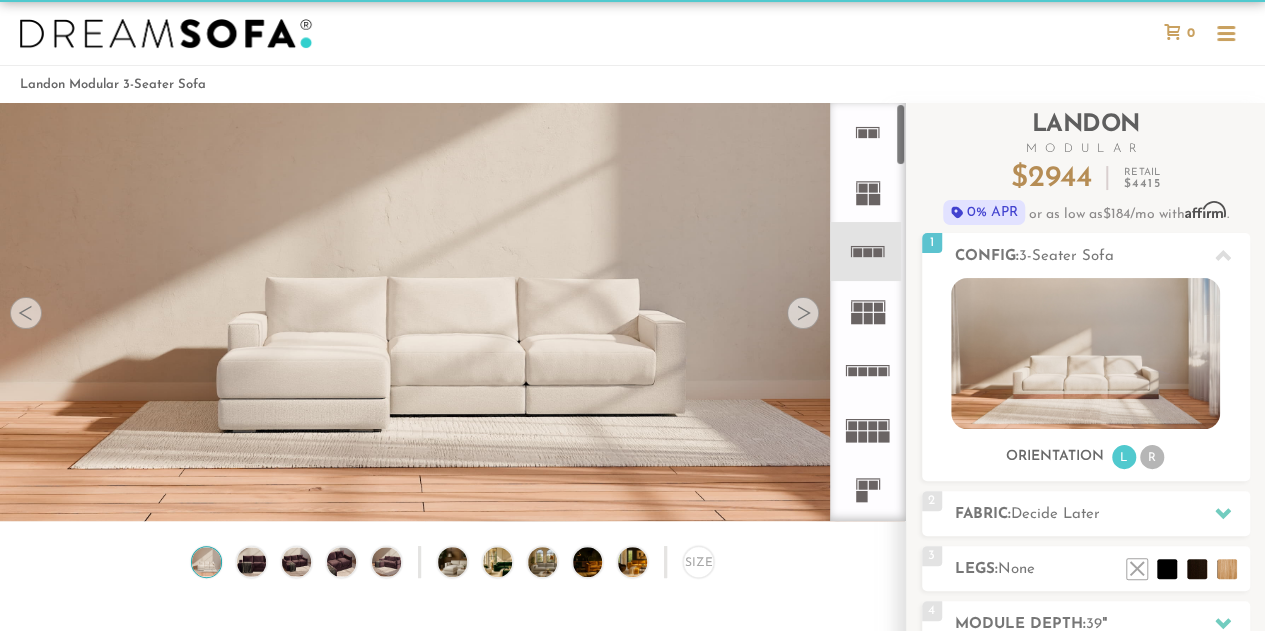scroll, scrollTop: 24, scrollLeft: 0, axis: vertical 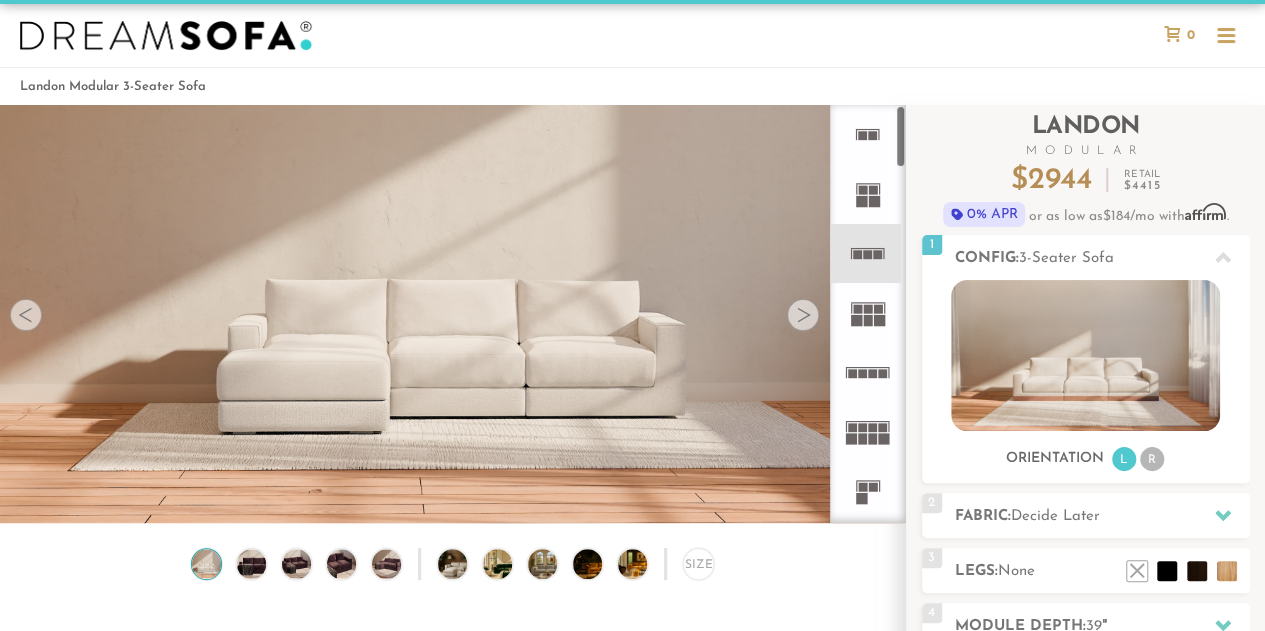 click 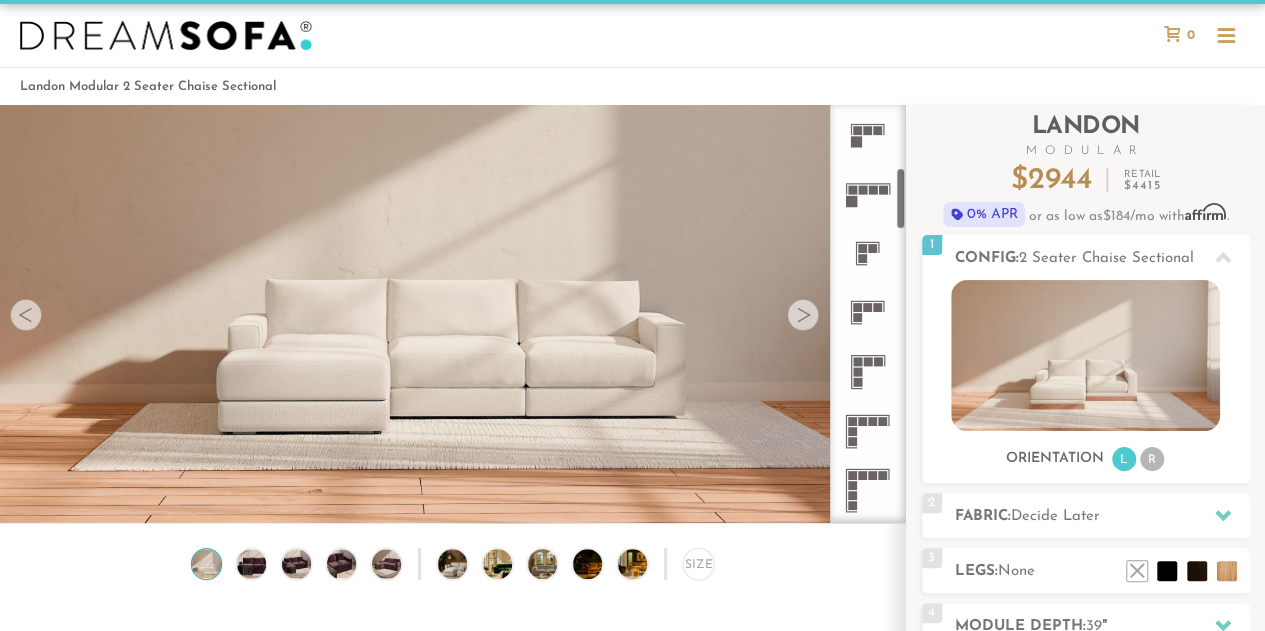 scroll, scrollTop: 409, scrollLeft: 0, axis: vertical 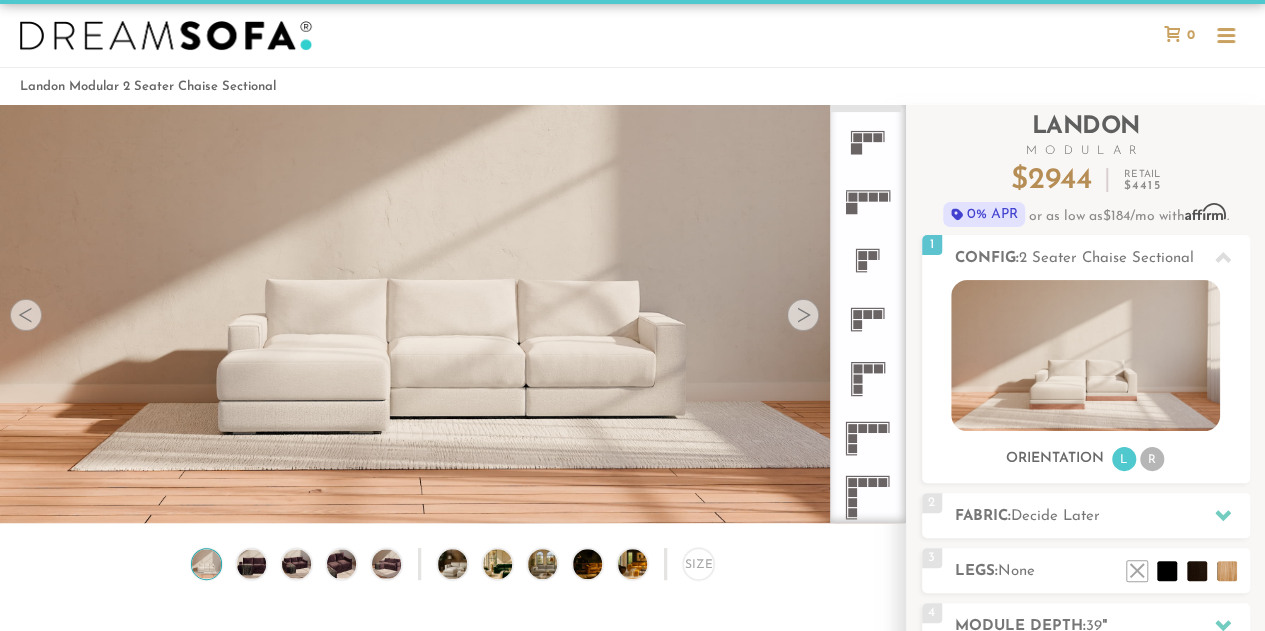 click 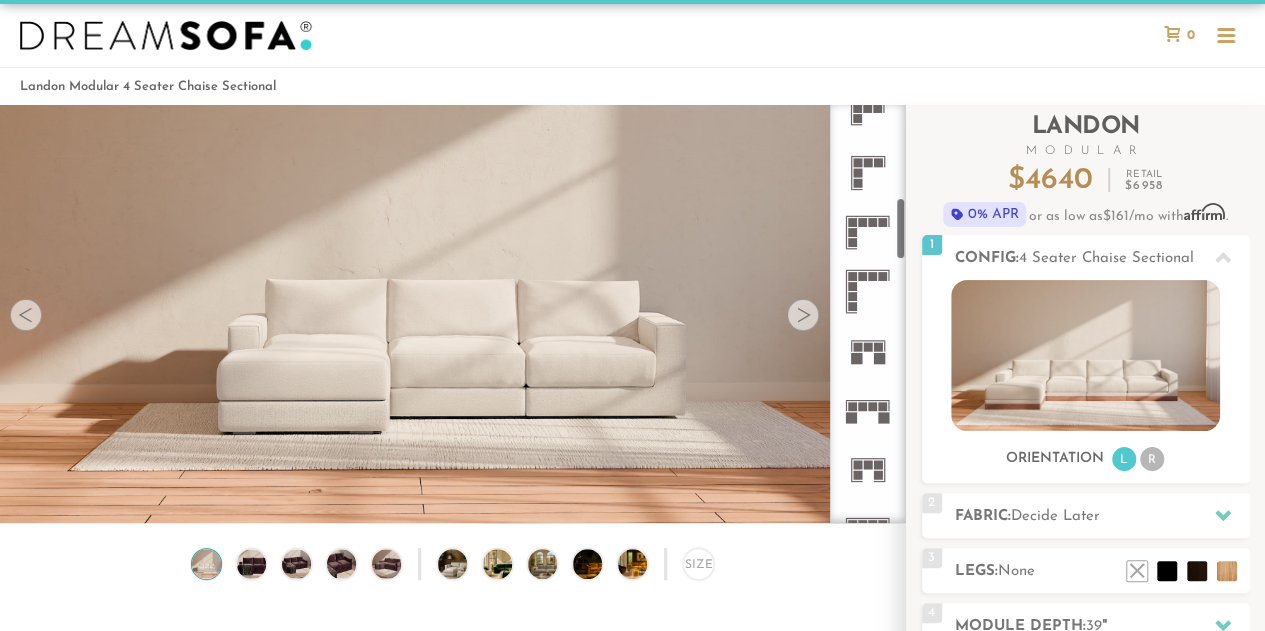 scroll, scrollTop: 621, scrollLeft: 0, axis: vertical 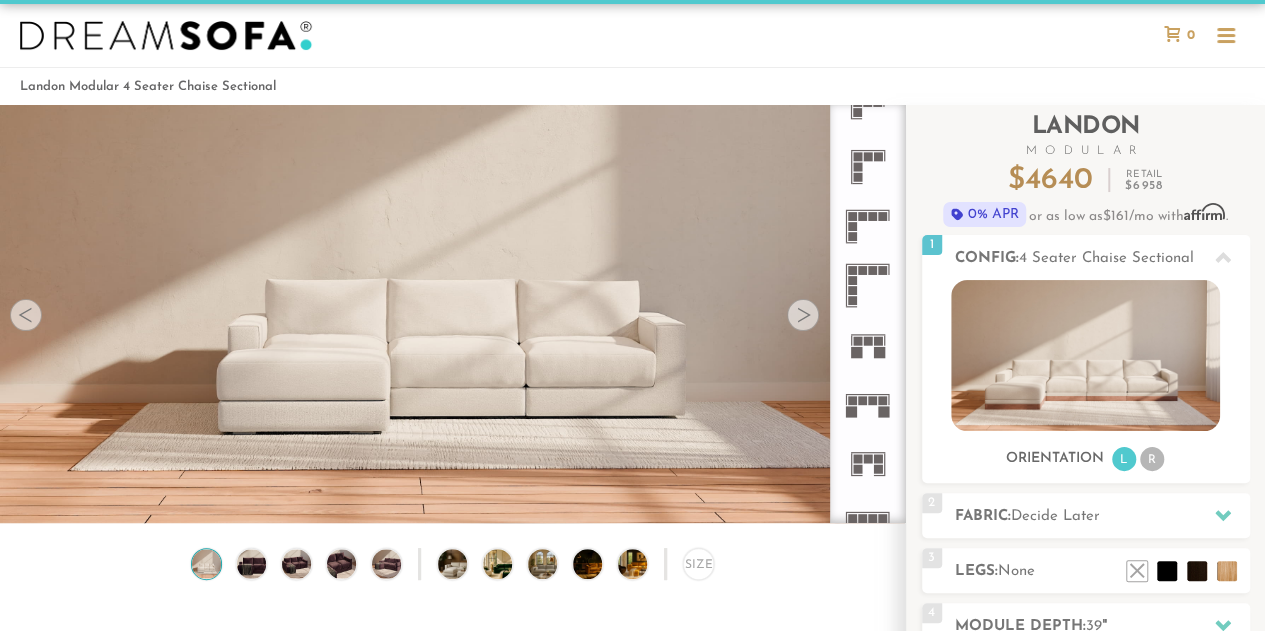 click 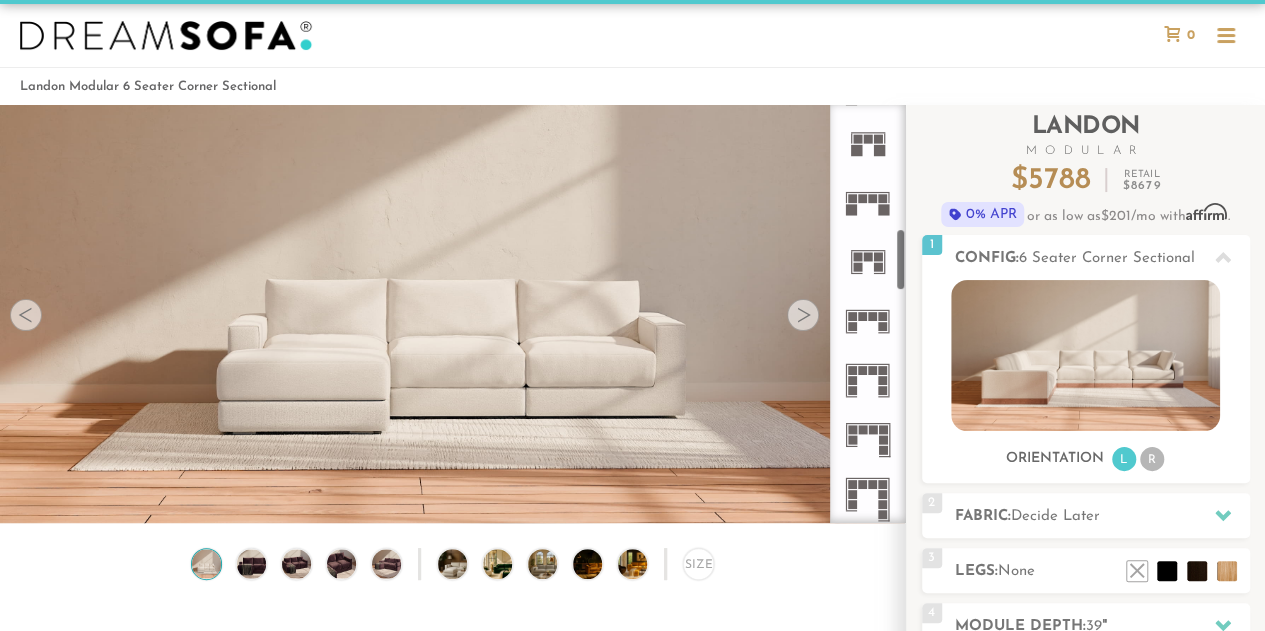 scroll, scrollTop: 826, scrollLeft: 0, axis: vertical 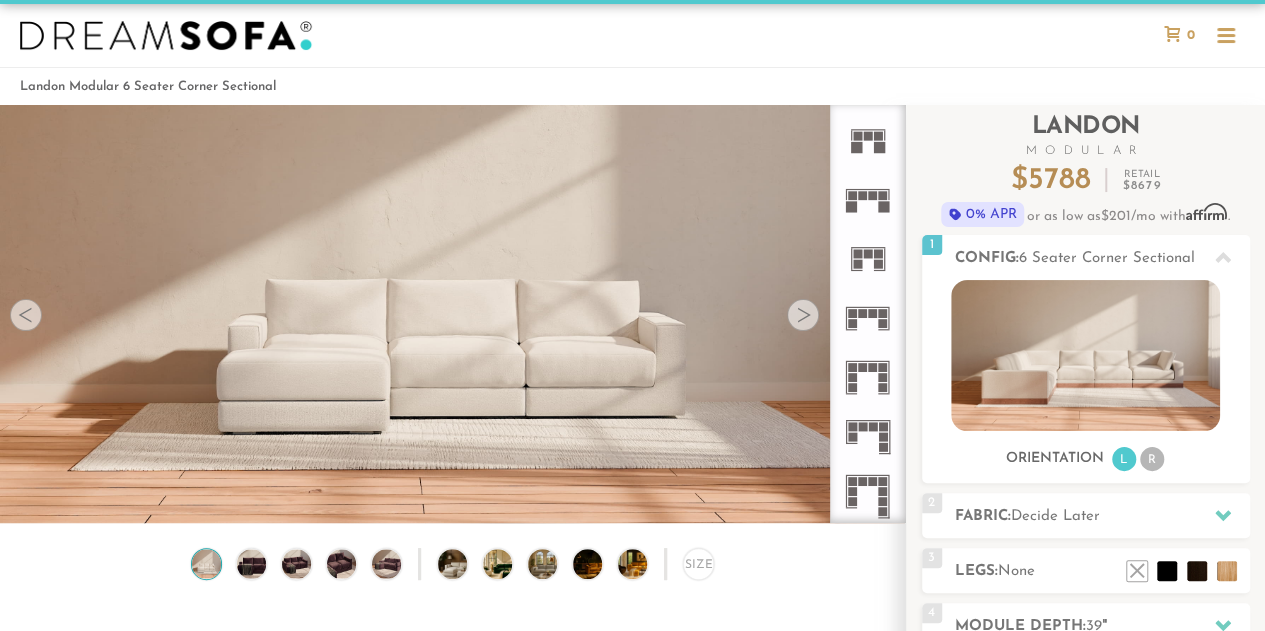 click 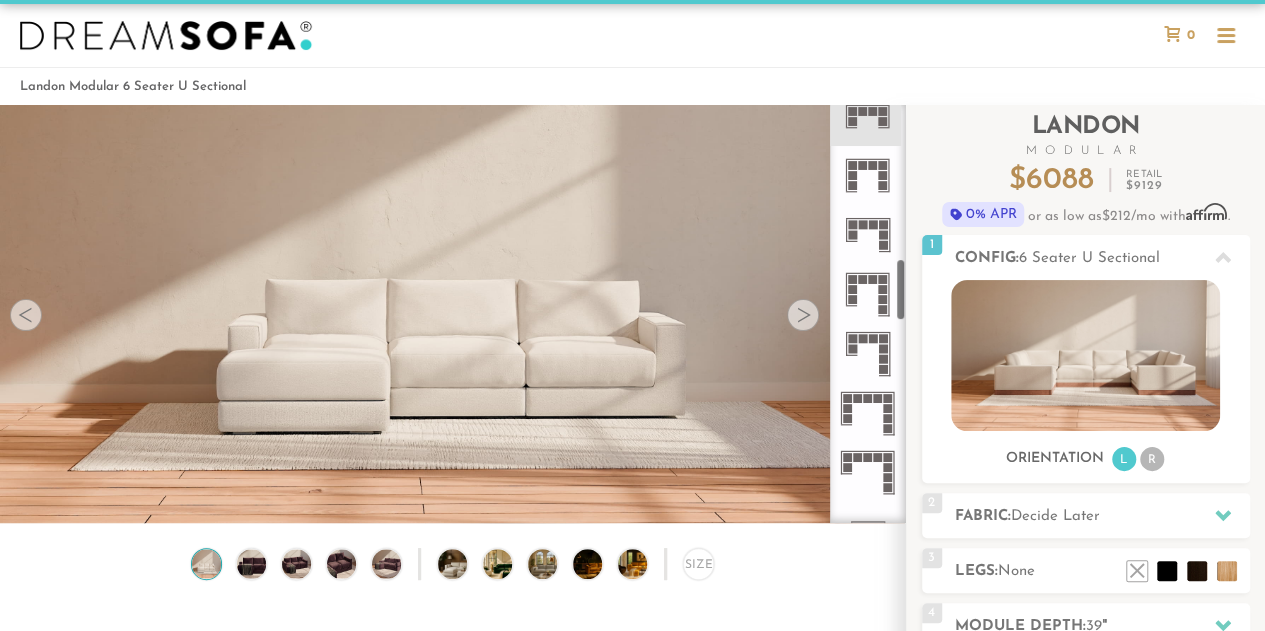 scroll, scrollTop: 1030, scrollLeft: 0, axis: vertical 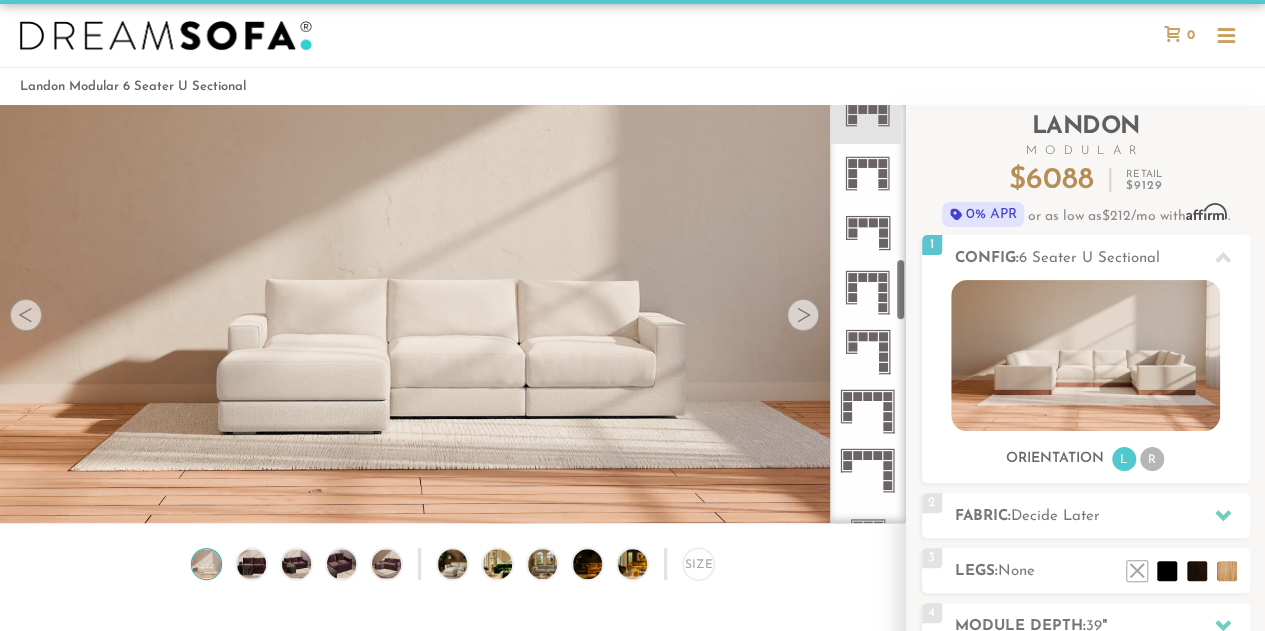 click 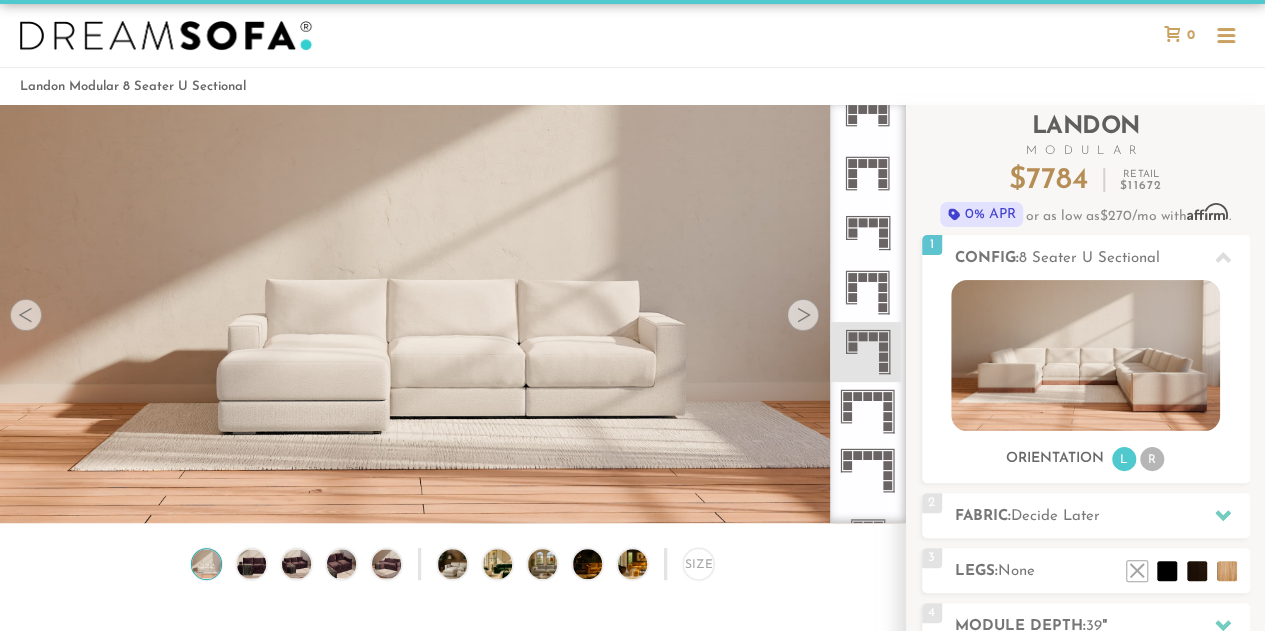 click 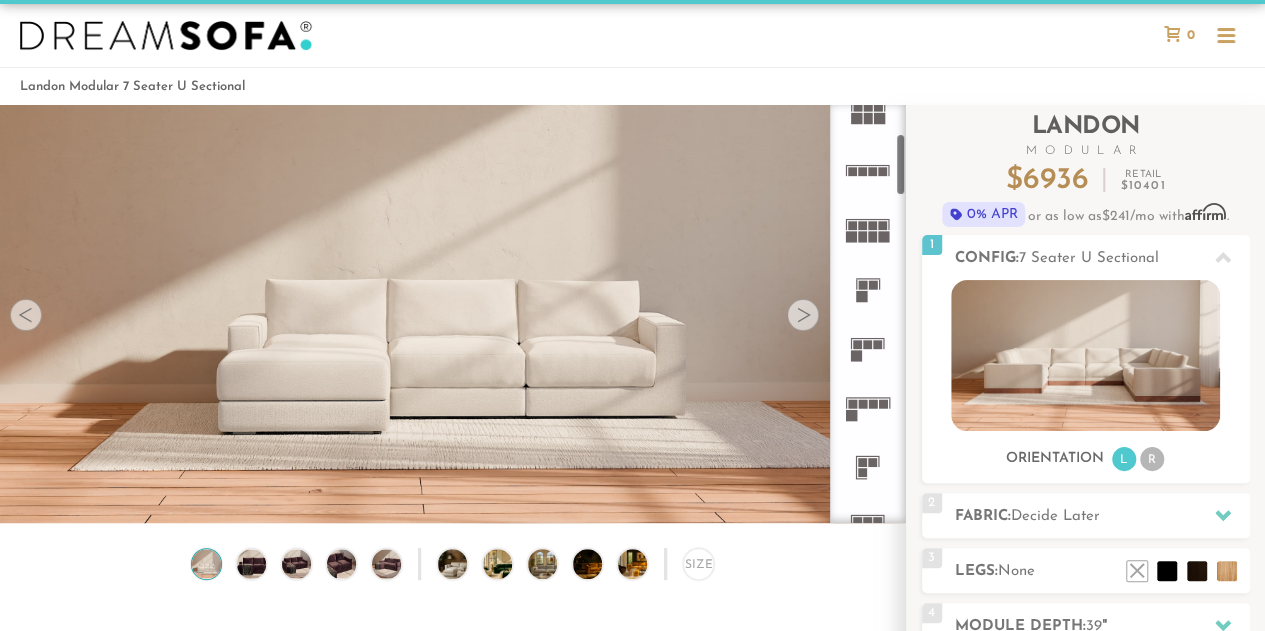 scroll, scrollTop: 204, scrollLeft: 0, axis: vertical 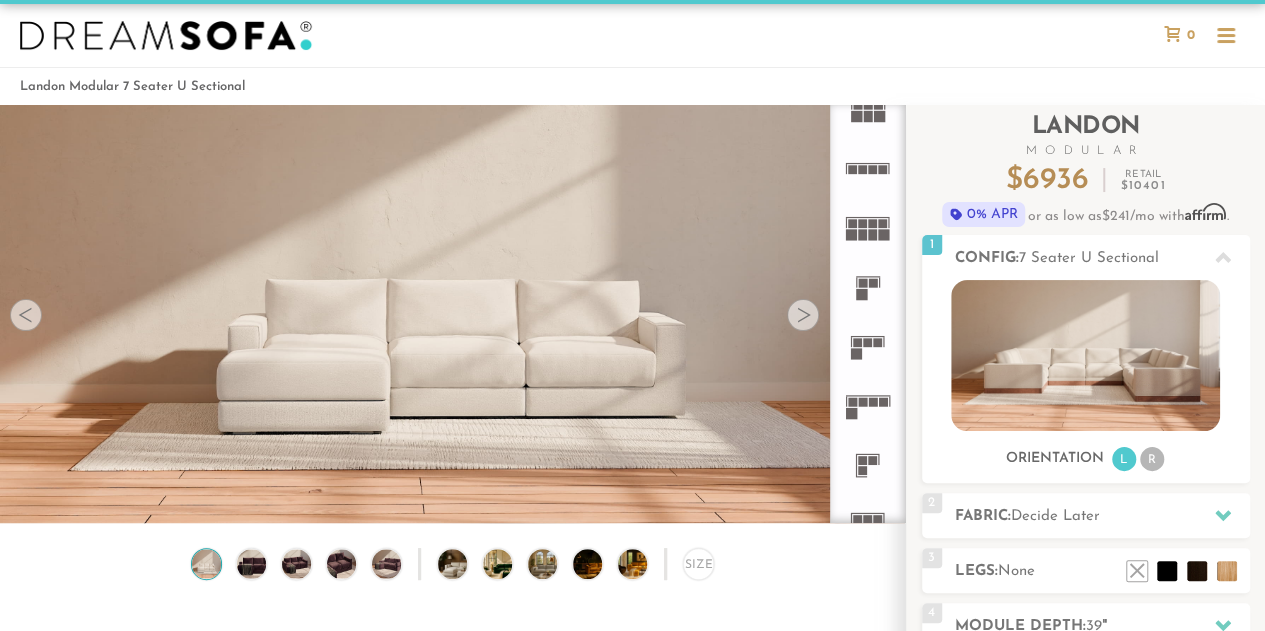 click 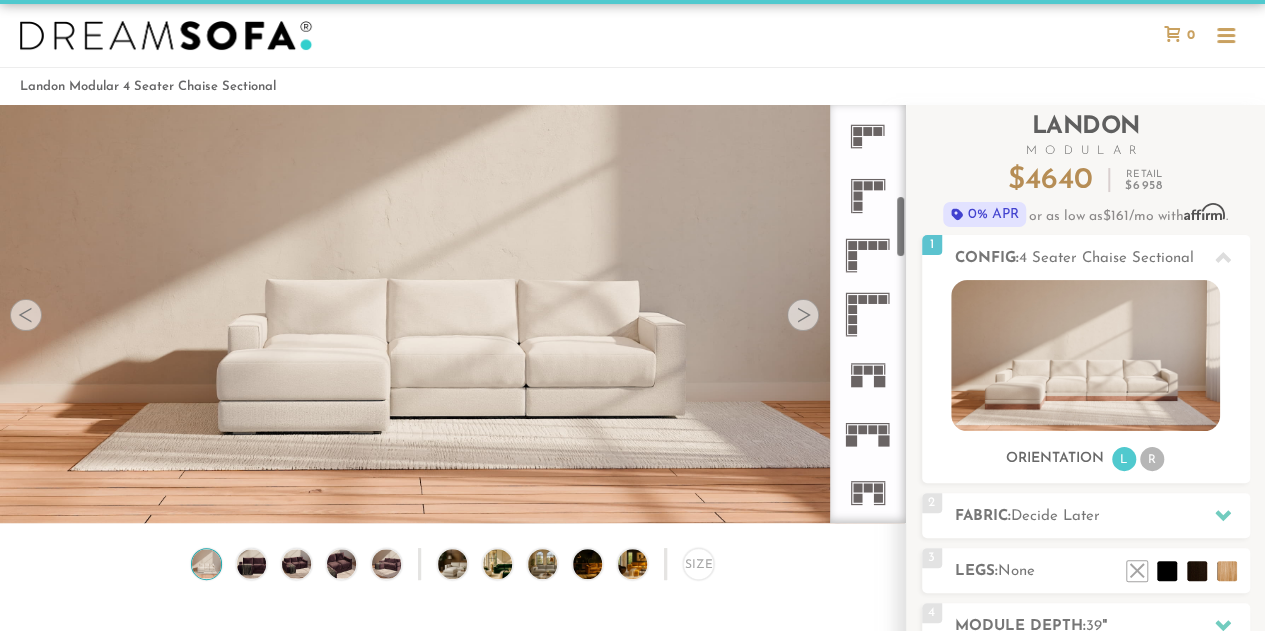 scroll, scrollTop: 614, scrollLeft: 0, axis: vertical 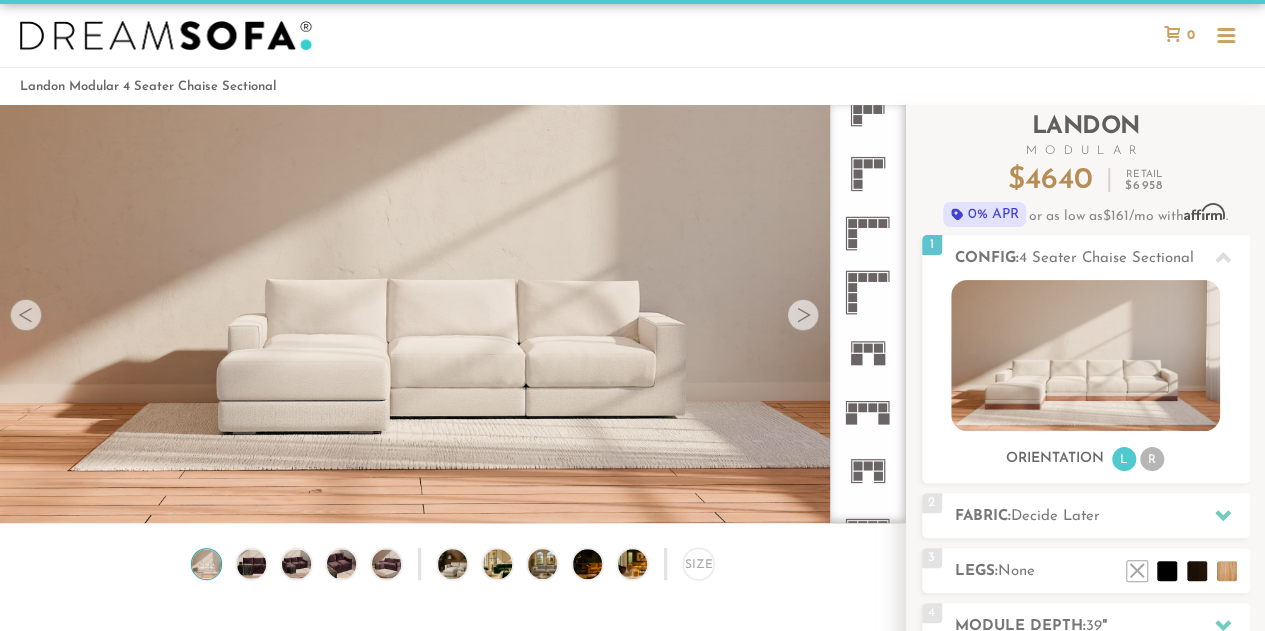 click 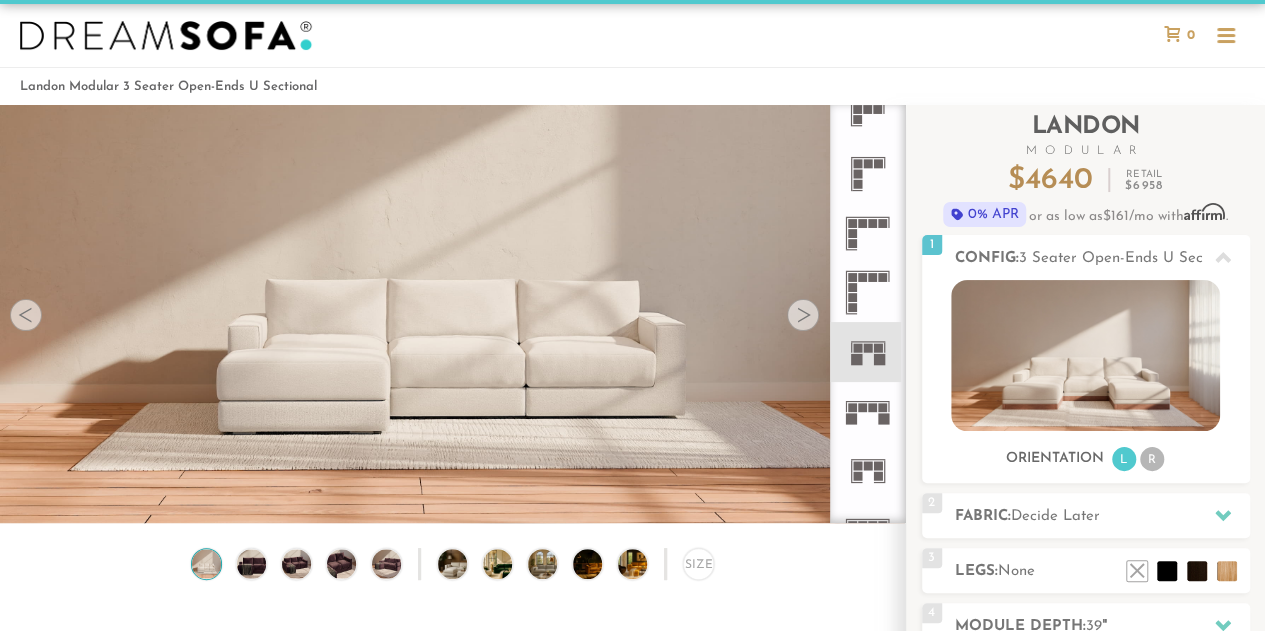 click 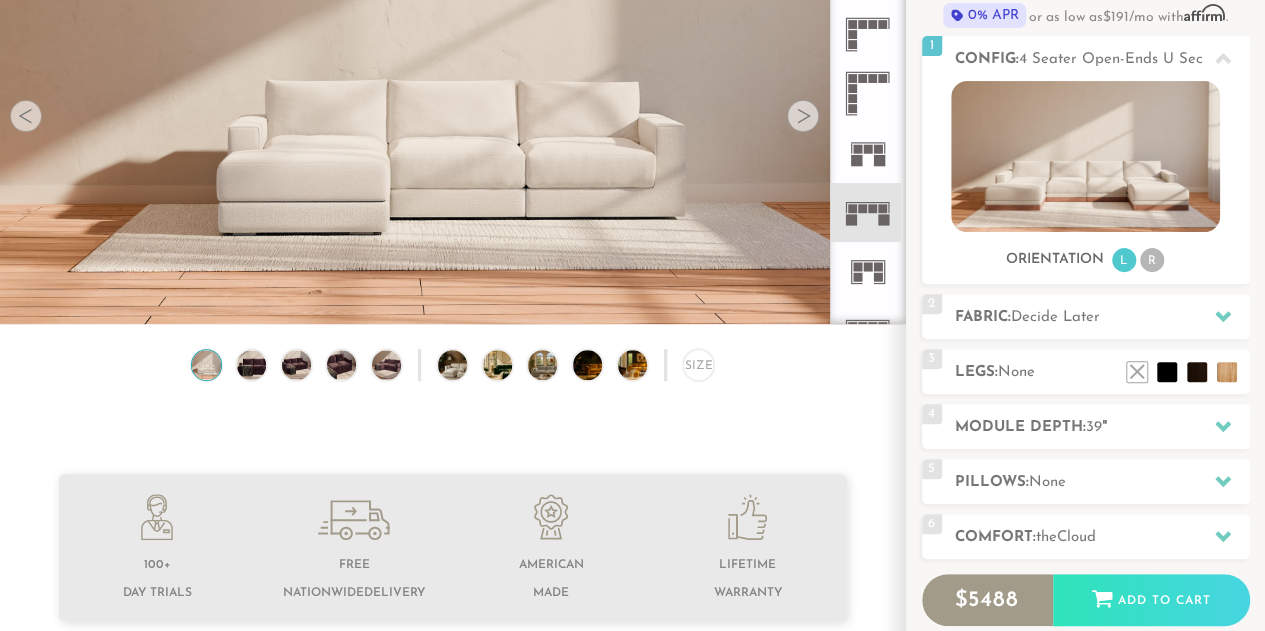 scroll, scrollTop: 229, scrollLeft: 0, axis: vertical 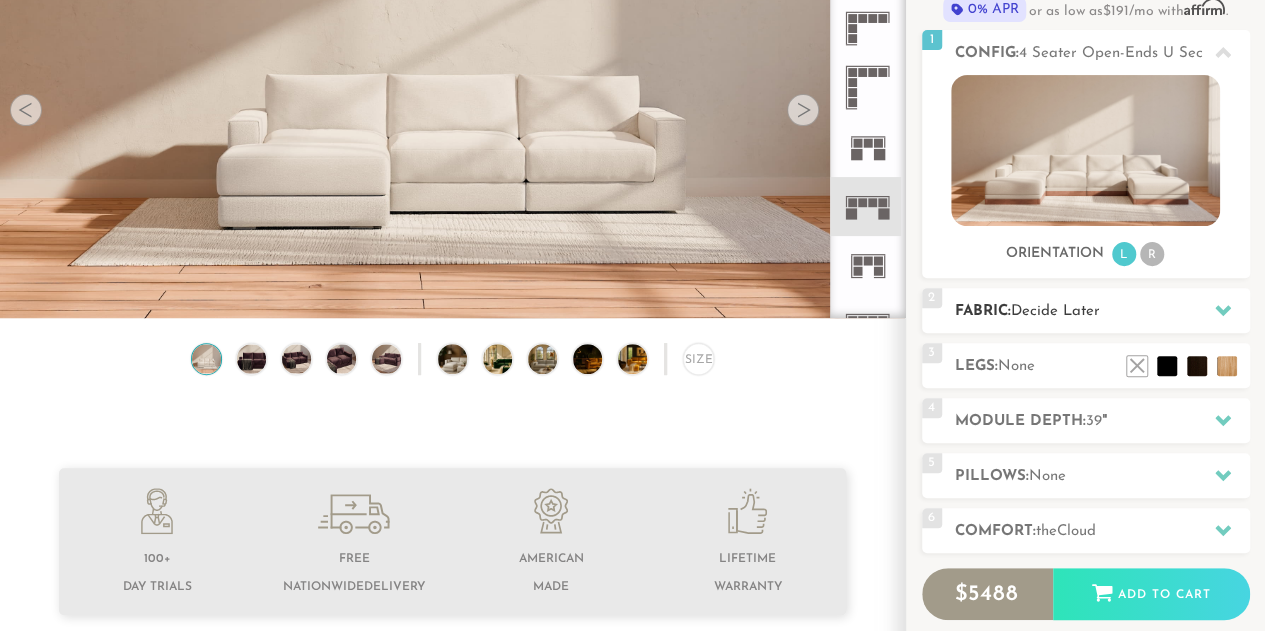 click on "2
Fabric:  Decide Later" at bounding box center (1086, 310) 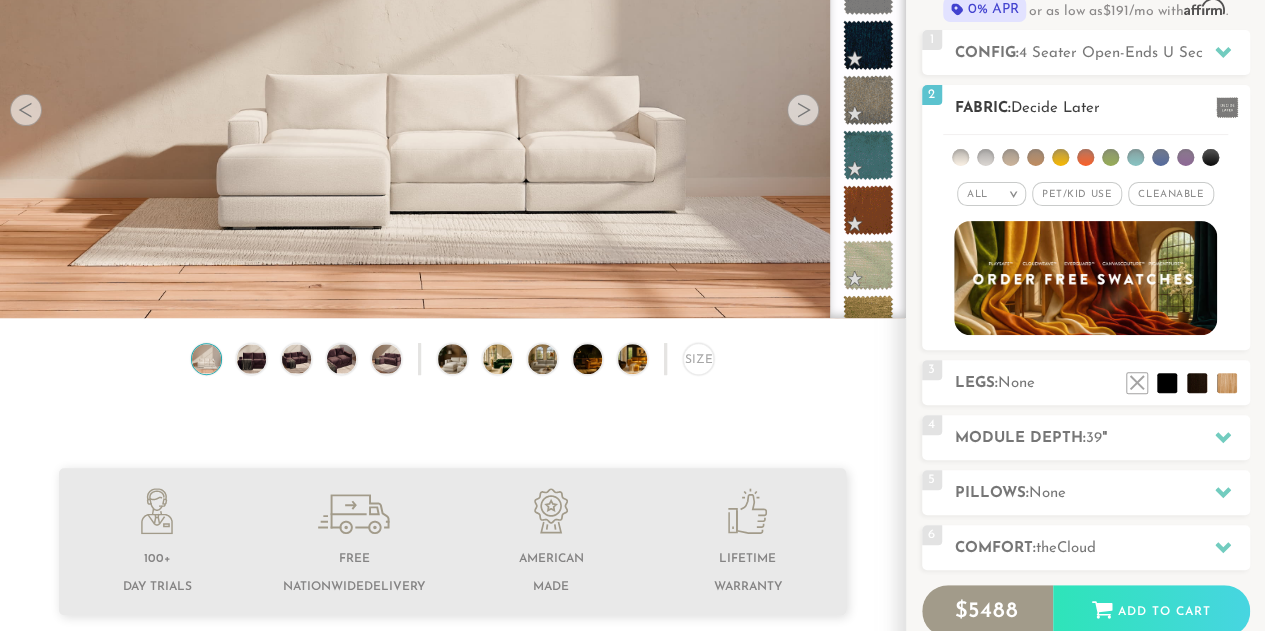 click at bounding box center (1135, 157) 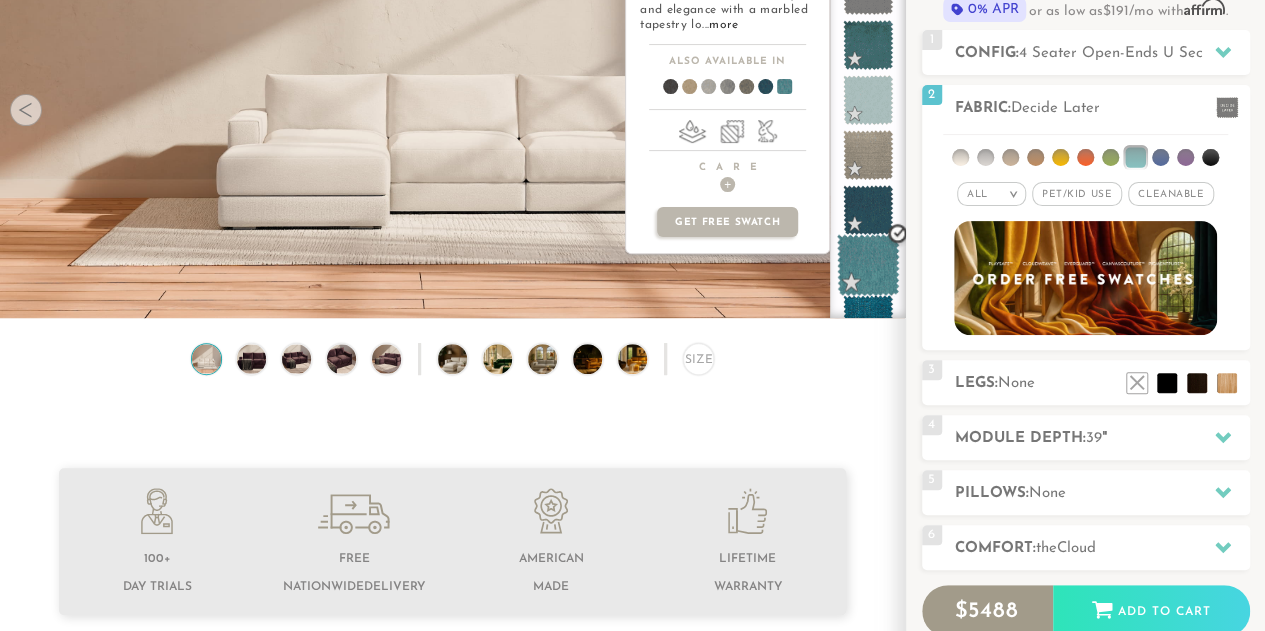 click at bounding box center [868, 265] 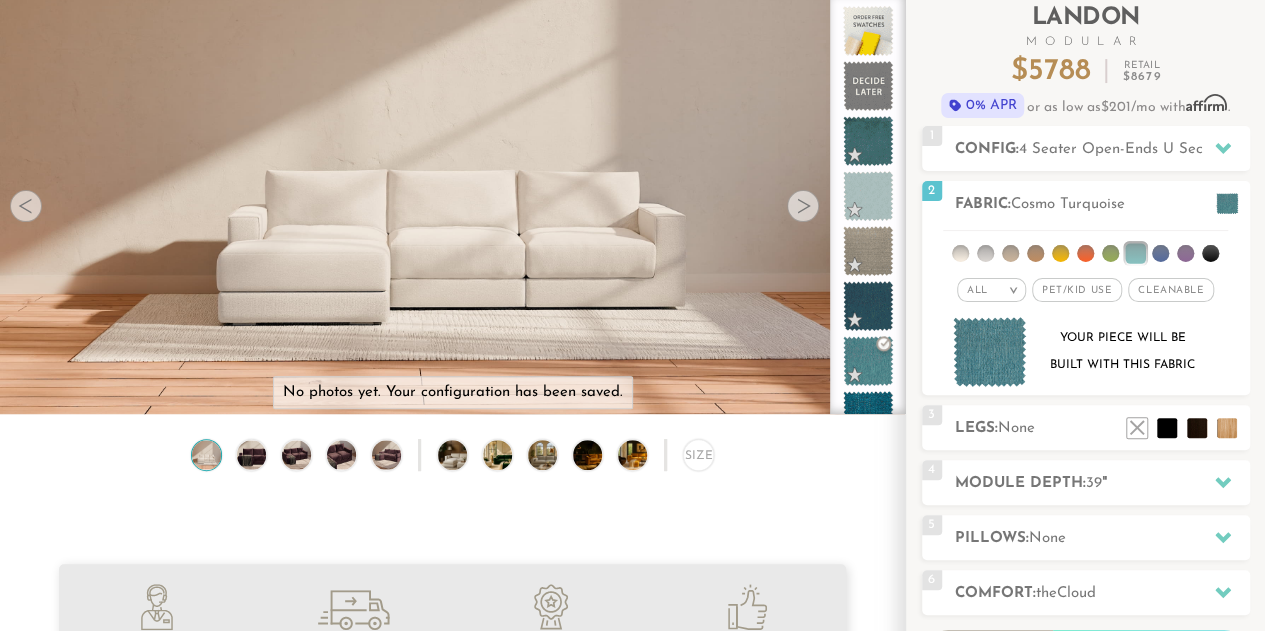 scroll, scrollTop: 132, scrollLeft: 0, axis: vertical 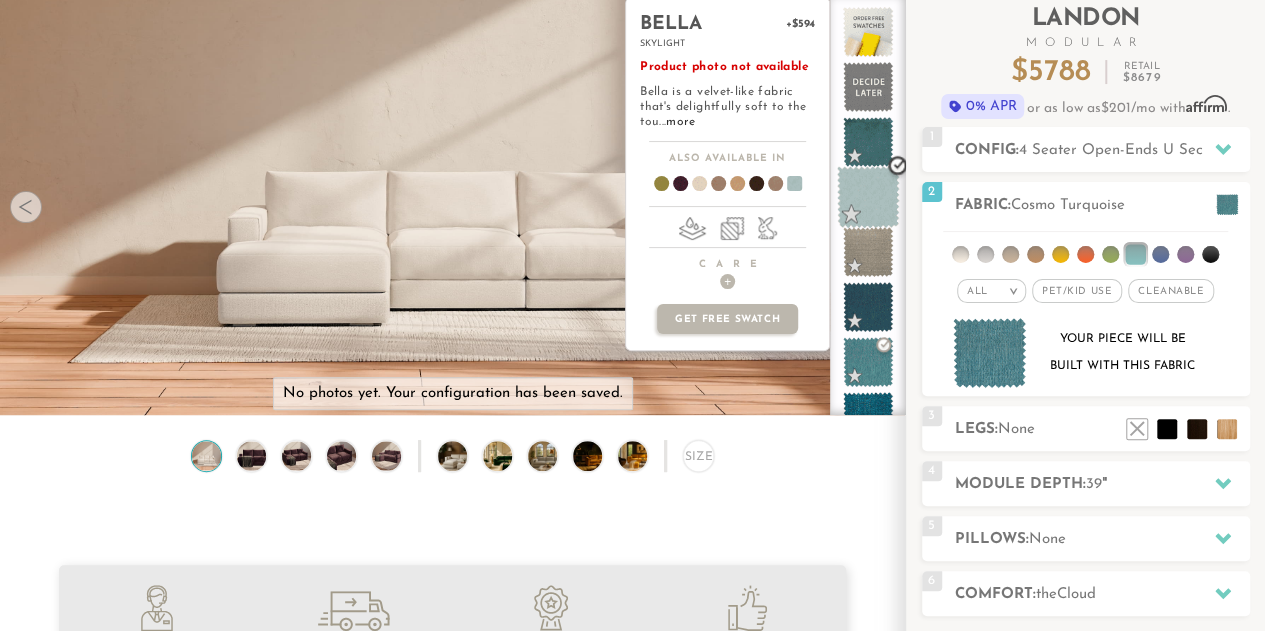 click at bounding box center [868, 197] 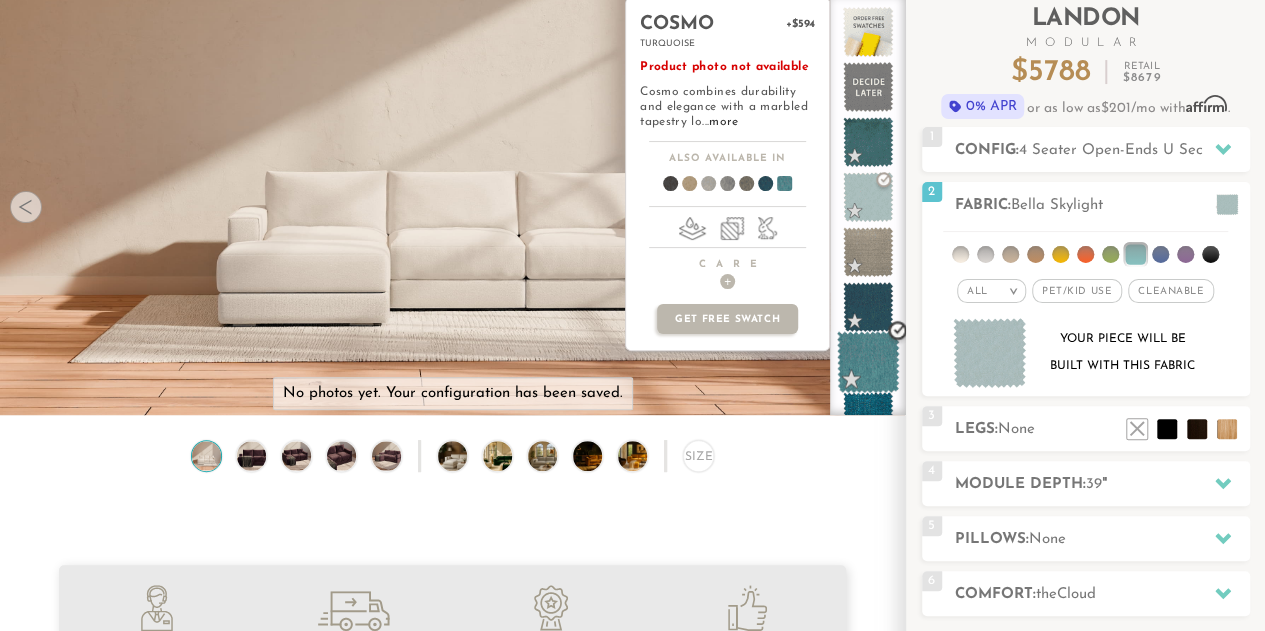 click at bounding box center [868, 362] 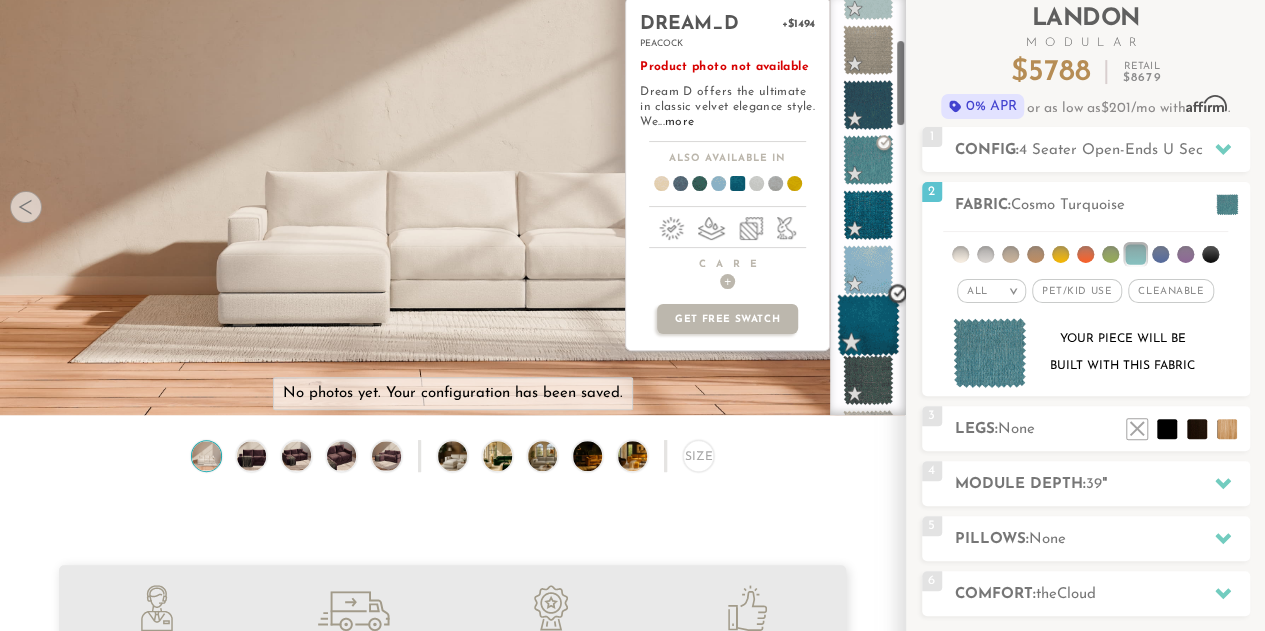 scroll, scrollTop: 204, scrollLeft: 0, axis: vertical 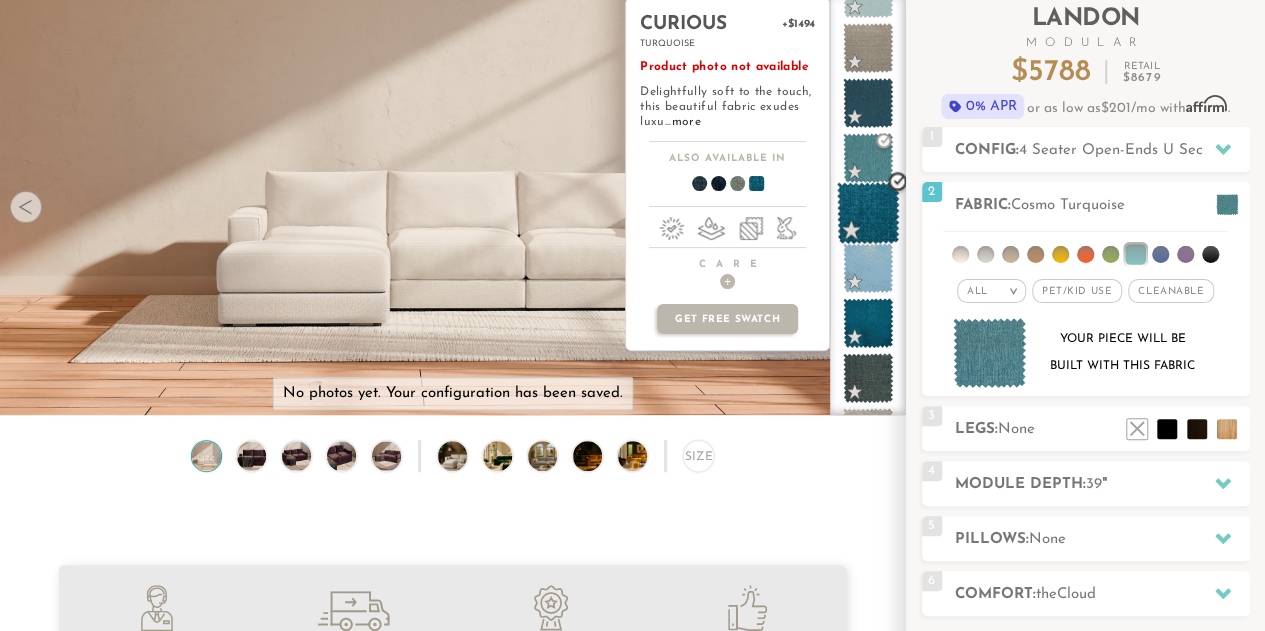 click at bounding box center (868, 213) 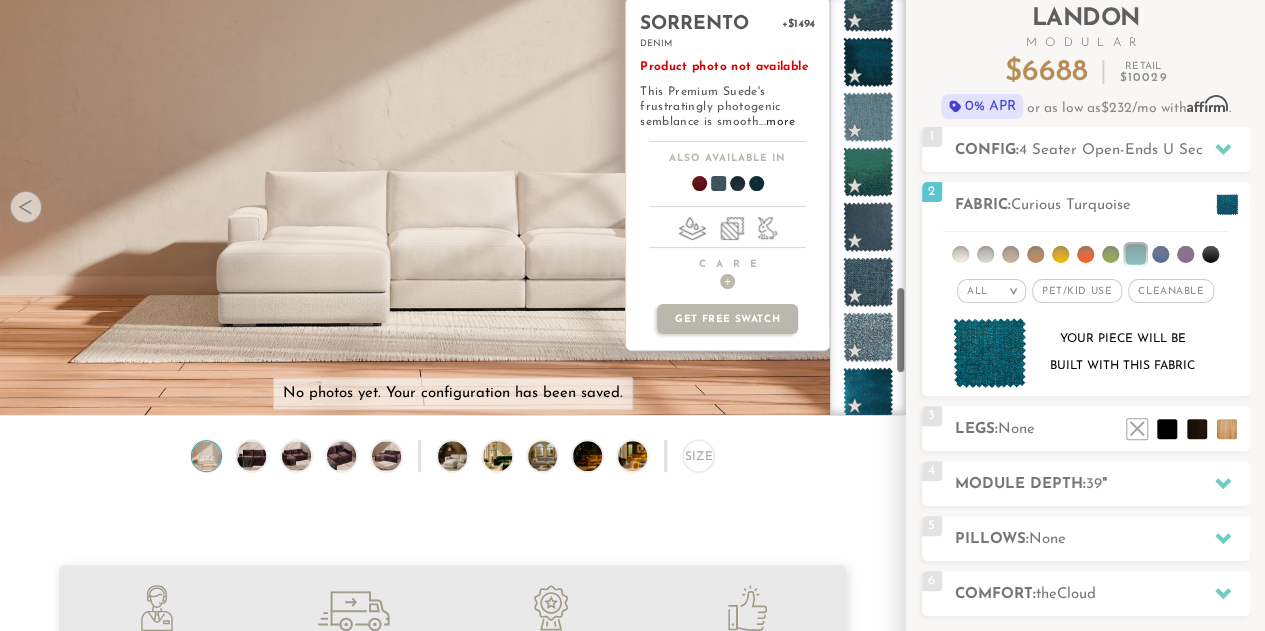 scroll, scrollTop: 1625, scrollLeft: 0, axis: vertical 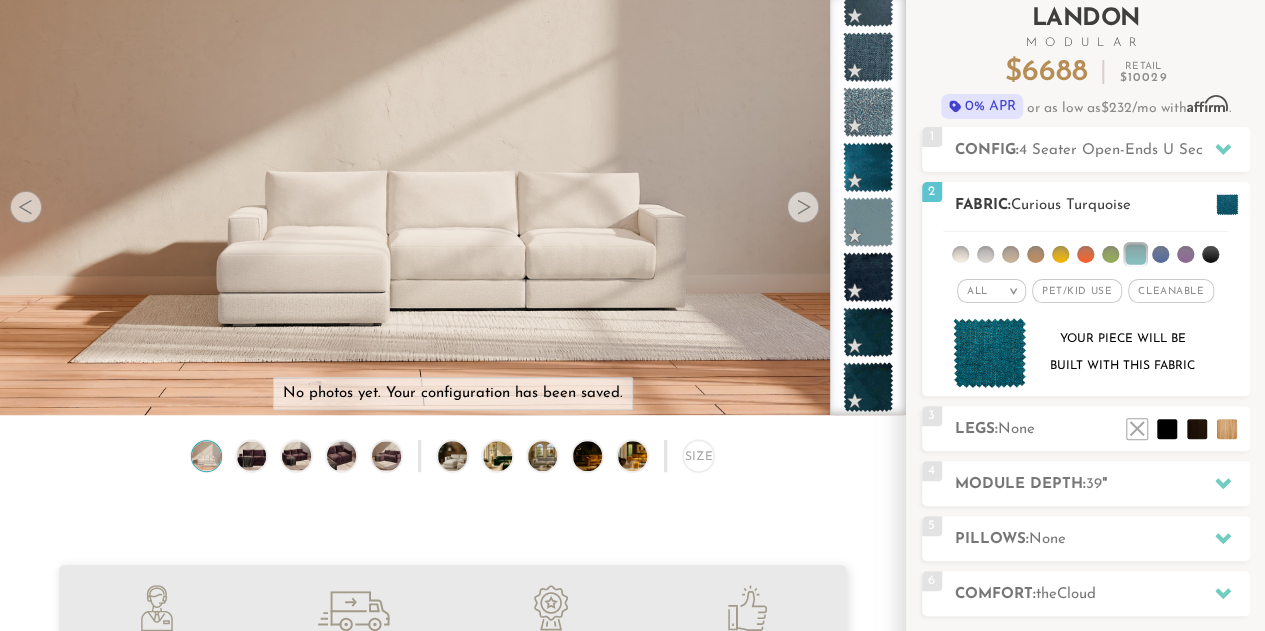 click at bounding box center [1110, 254] 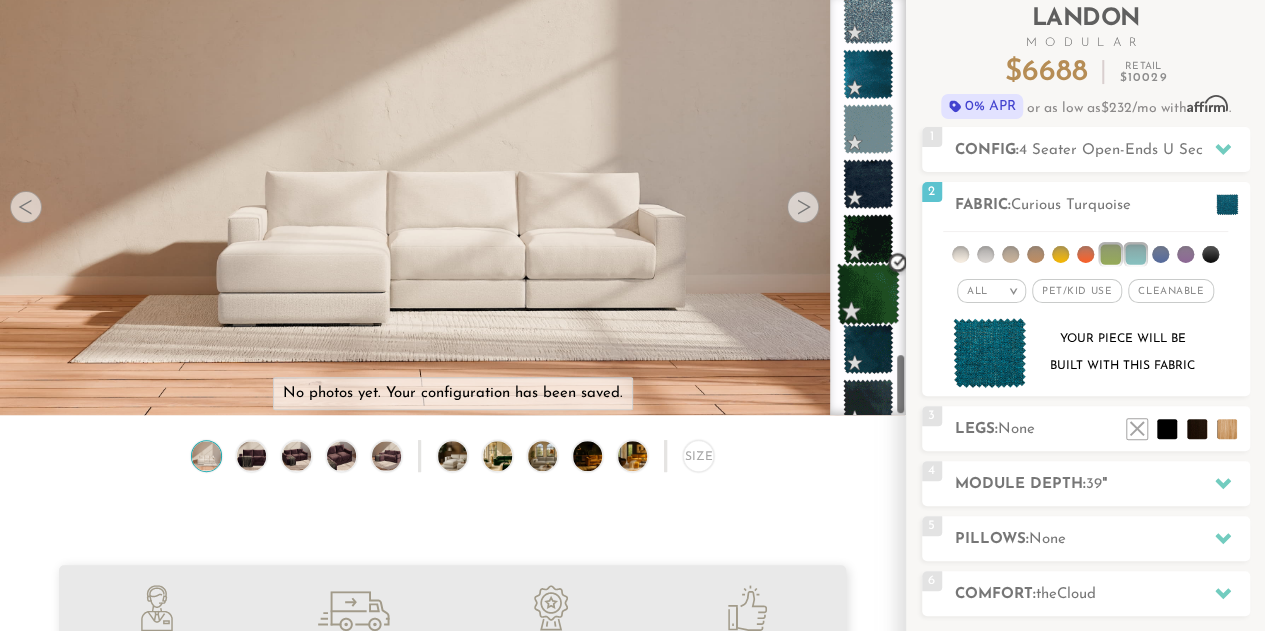 scroll, scrollTop: 2450, scrollLeft: 0, axis: vertical 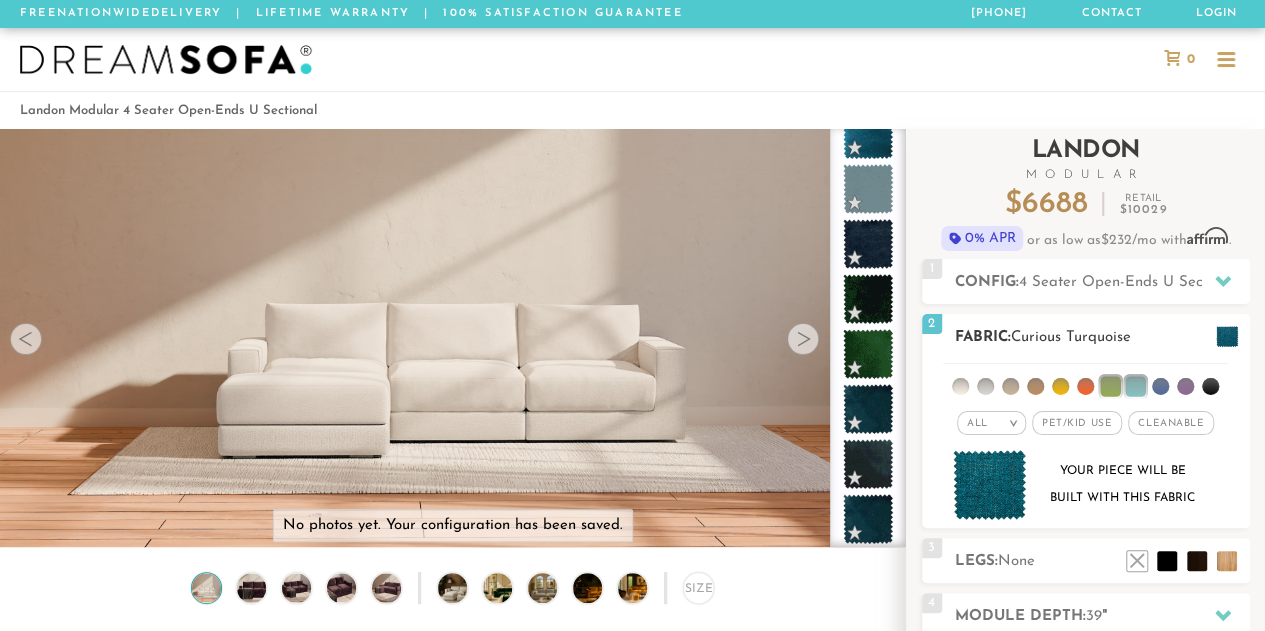 click at bounding box center [1110, 386] 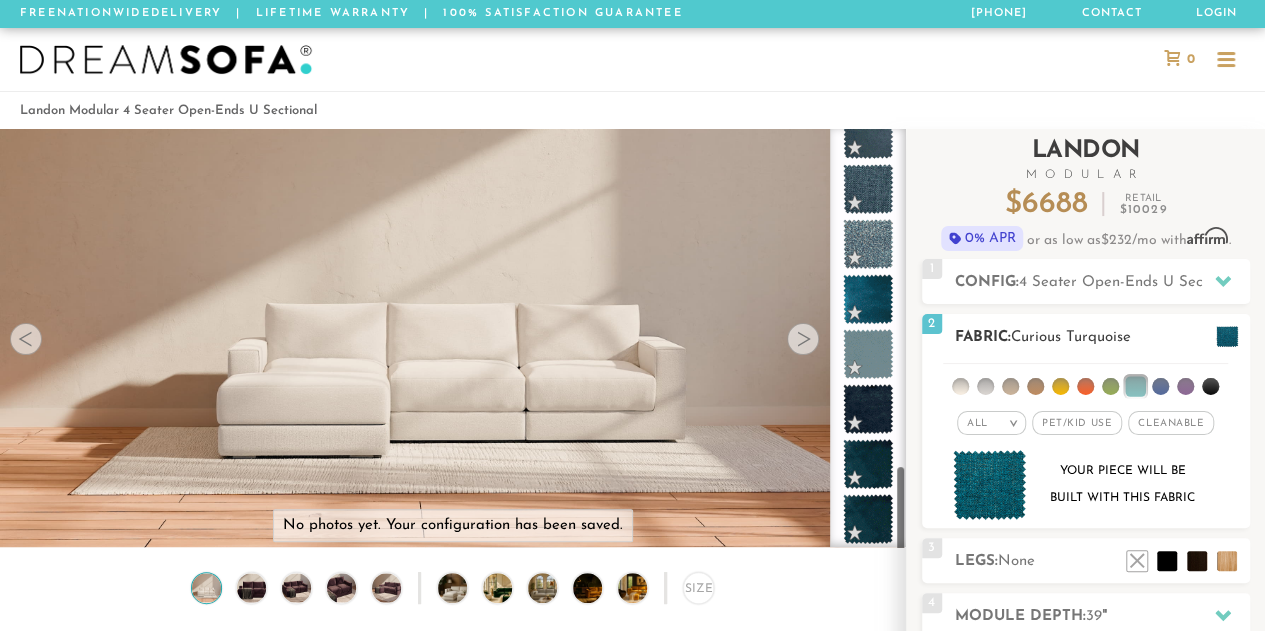 click at bounding box center [1110, 386] 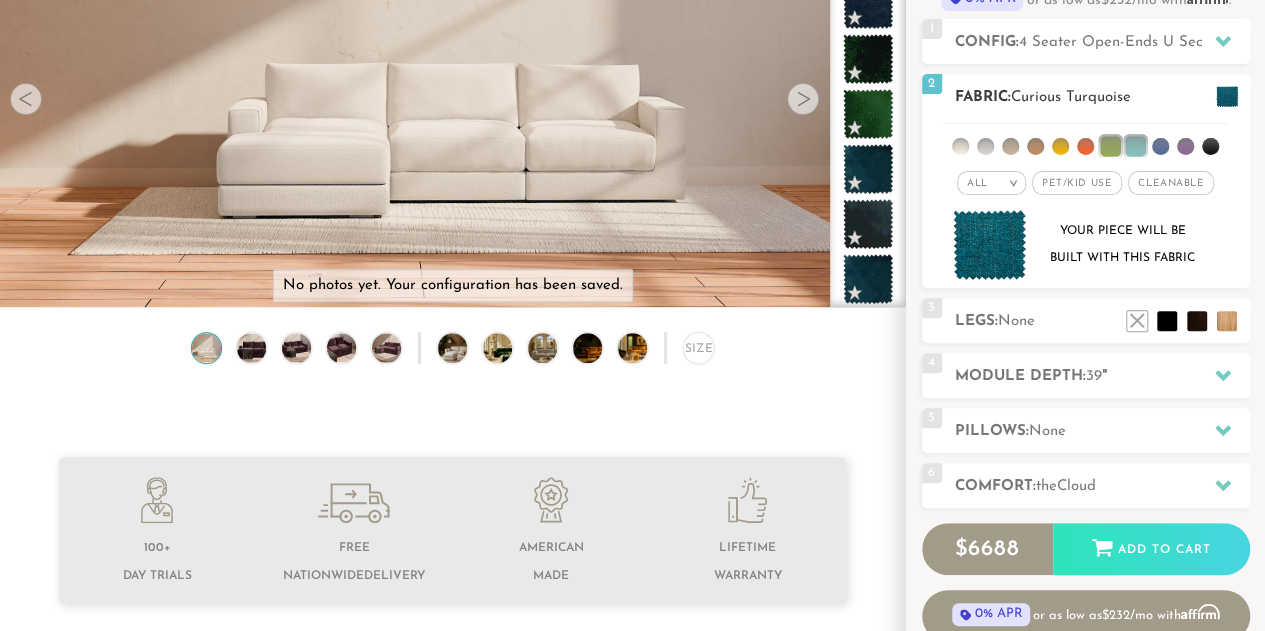 scroll, scrollTop: 307, scrollLeft: 0, axis: vertical 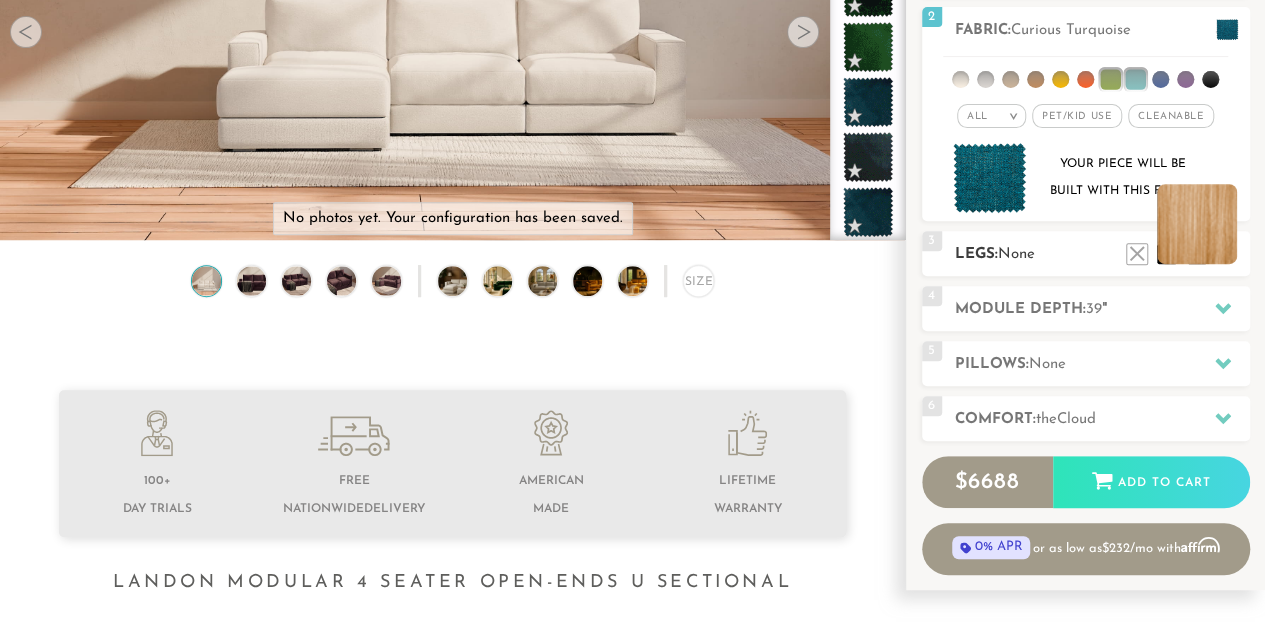 click at bounding box center [1197, 224] 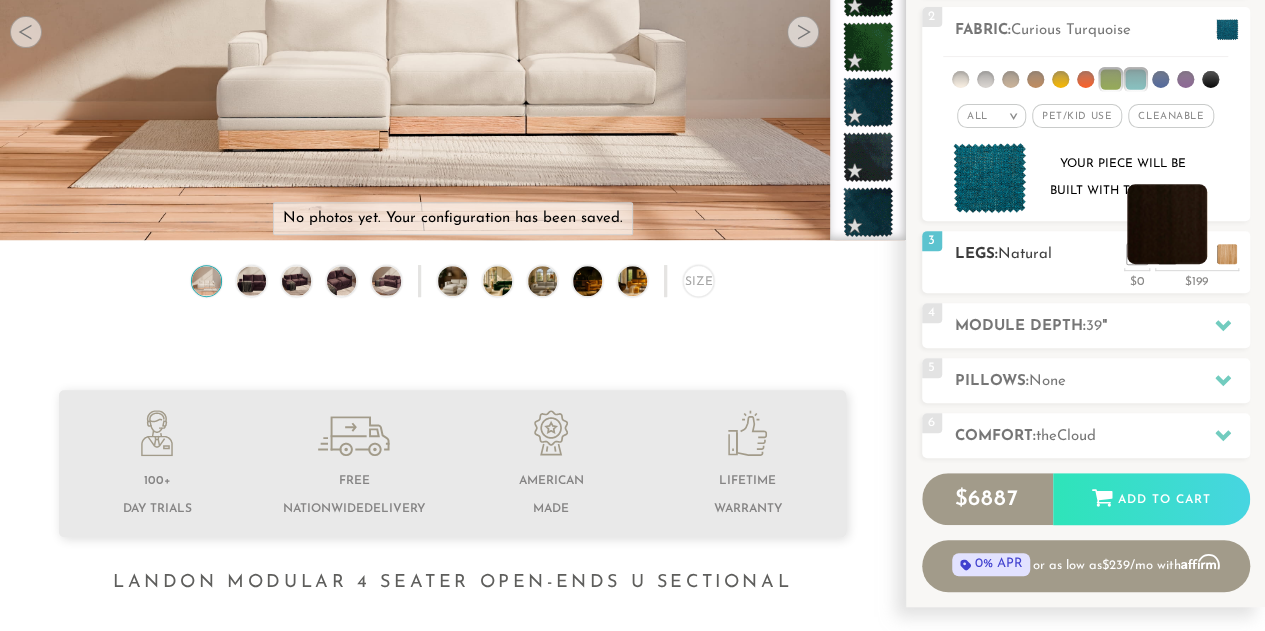 click at bounding box center [1167, 224] 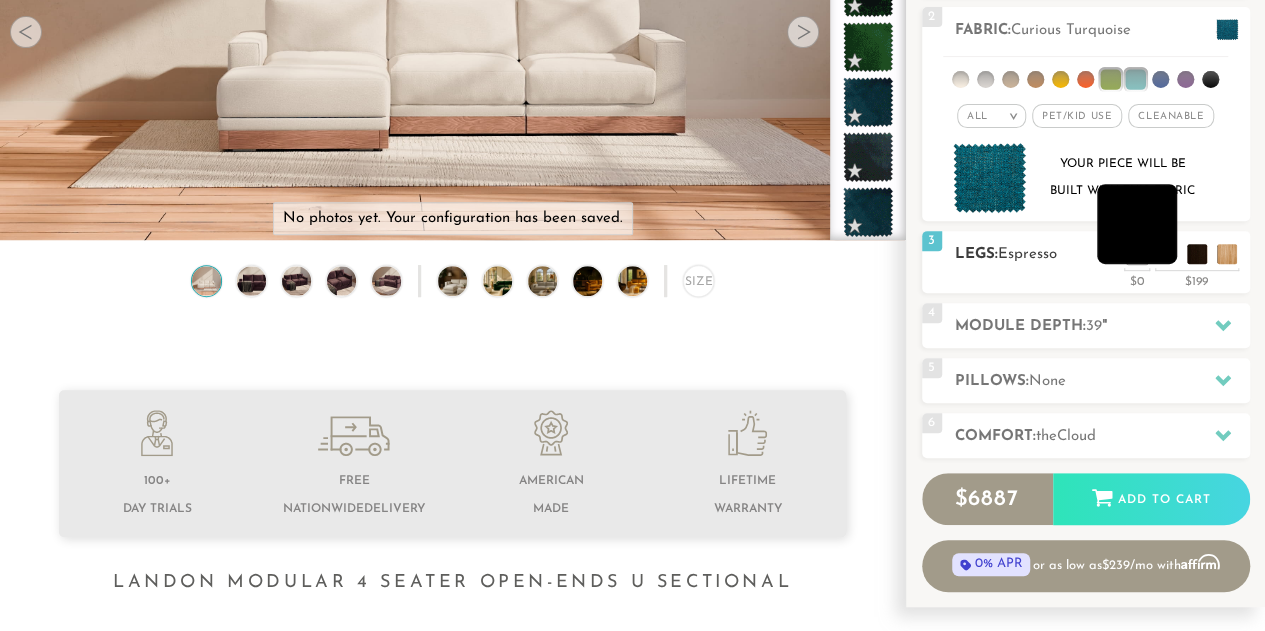 click at bounding box center (1137, 224) 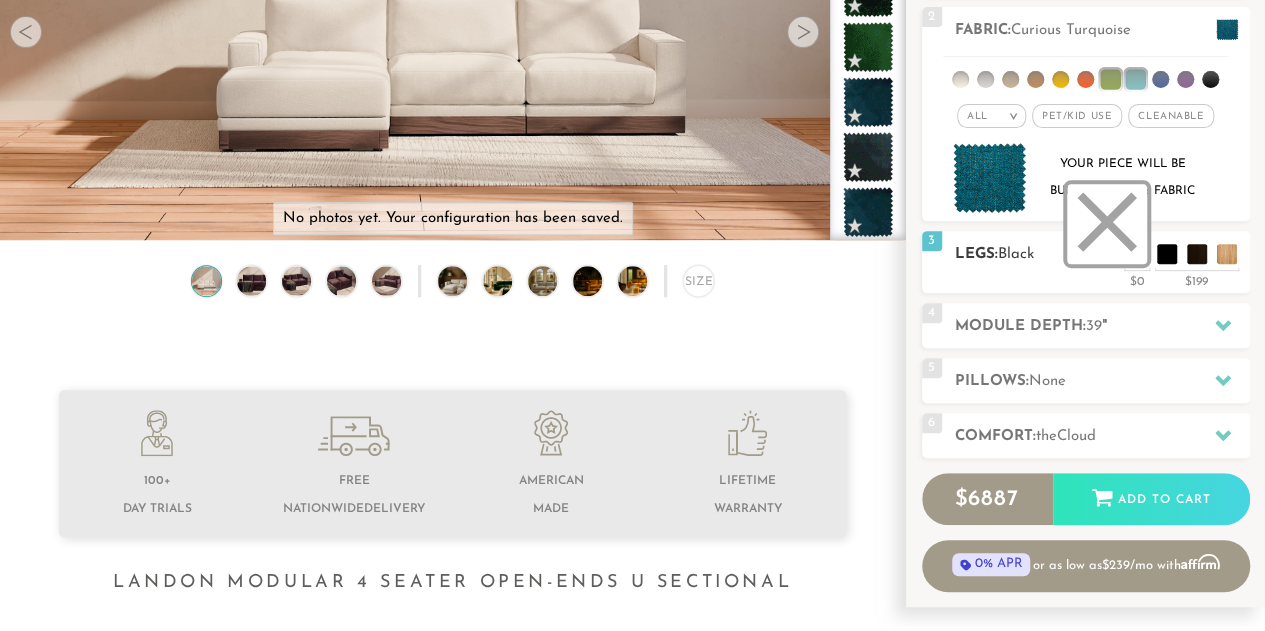click at bounding box center (1107, 224) 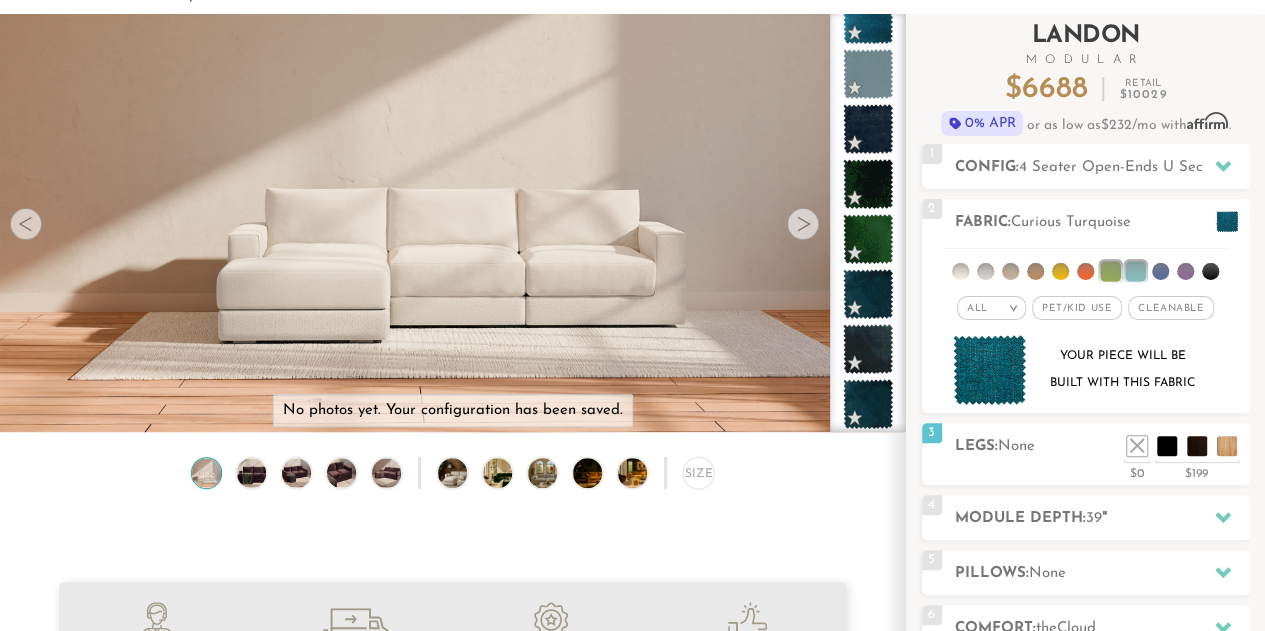 scroll, scrollTop: 112, scrollLeft: 0, axis: vertical 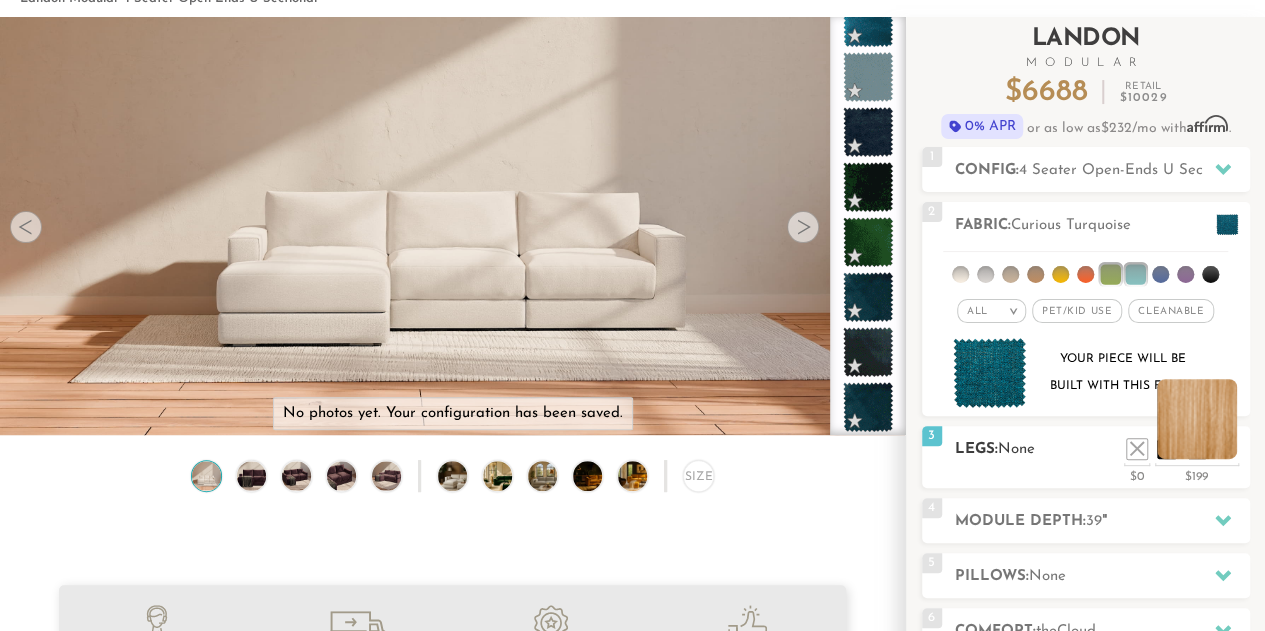 click at bounding box center (1197, 419) 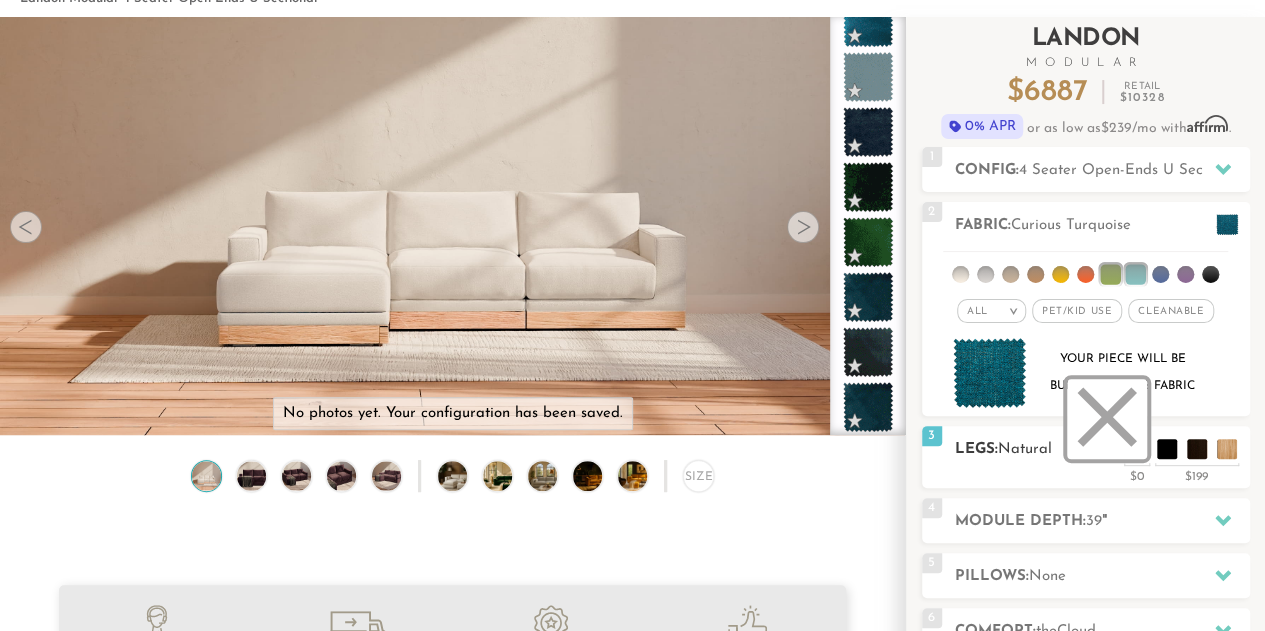 click at bounding box center [1107, 419] 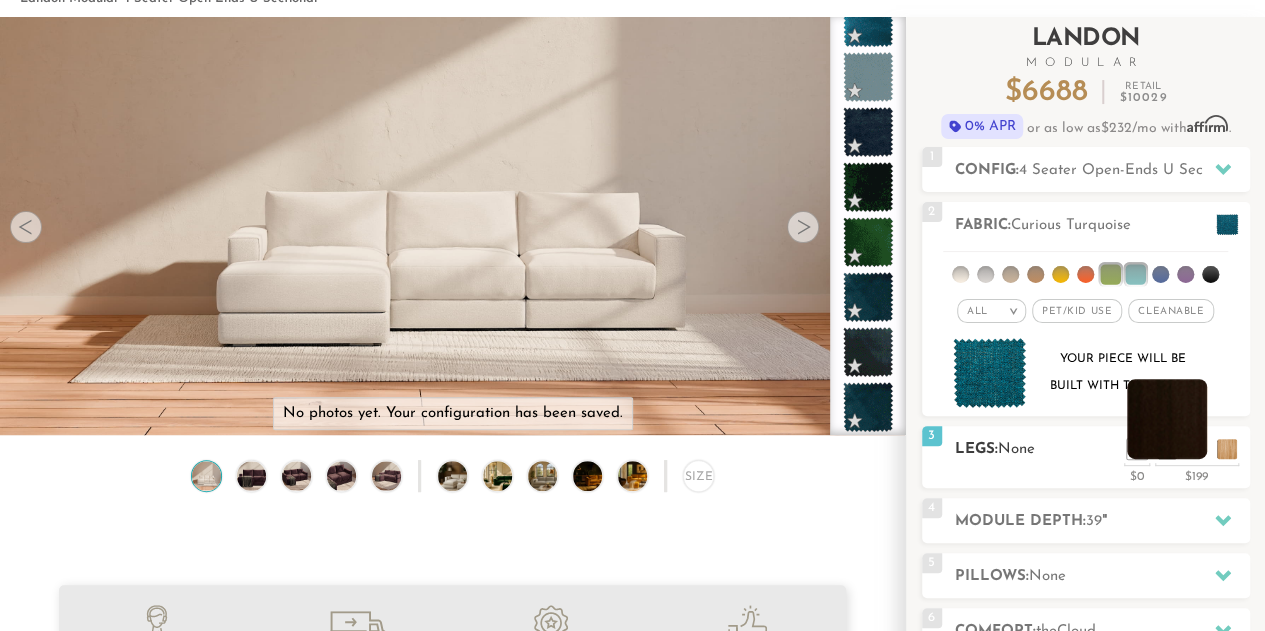 click at bounding box center [1167, 419] 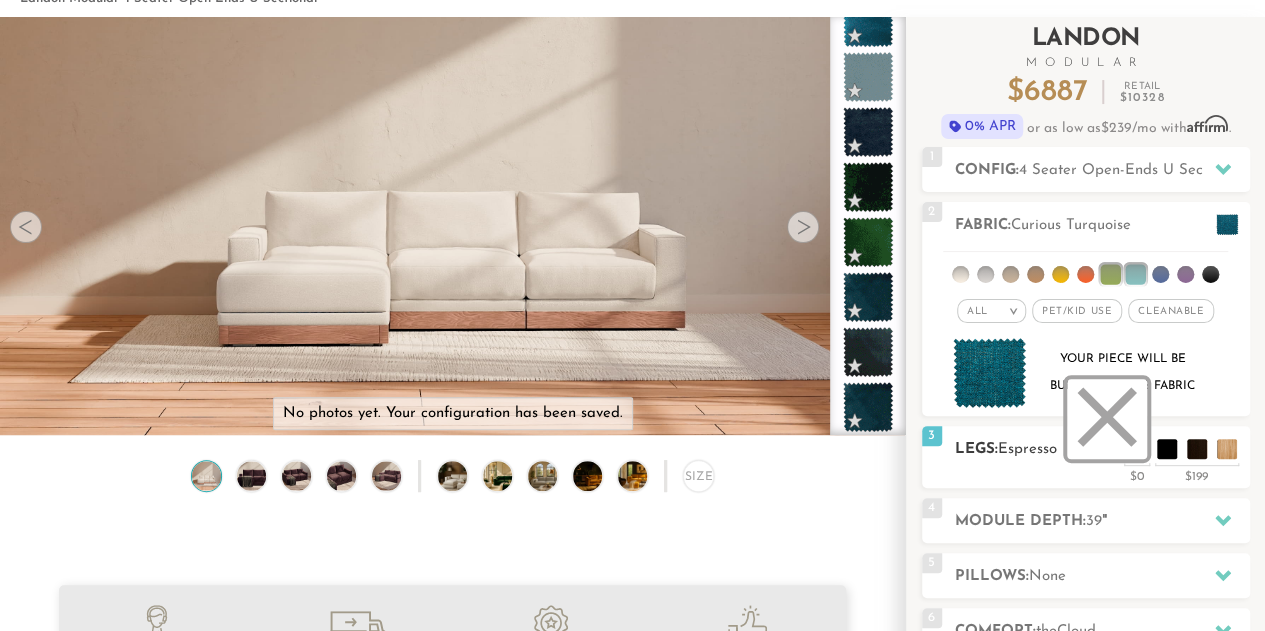 drag, startPoint x: 1136, startPoint y: 450, endPoint x: 1100, endPoint y: 449, distance: 36.013885 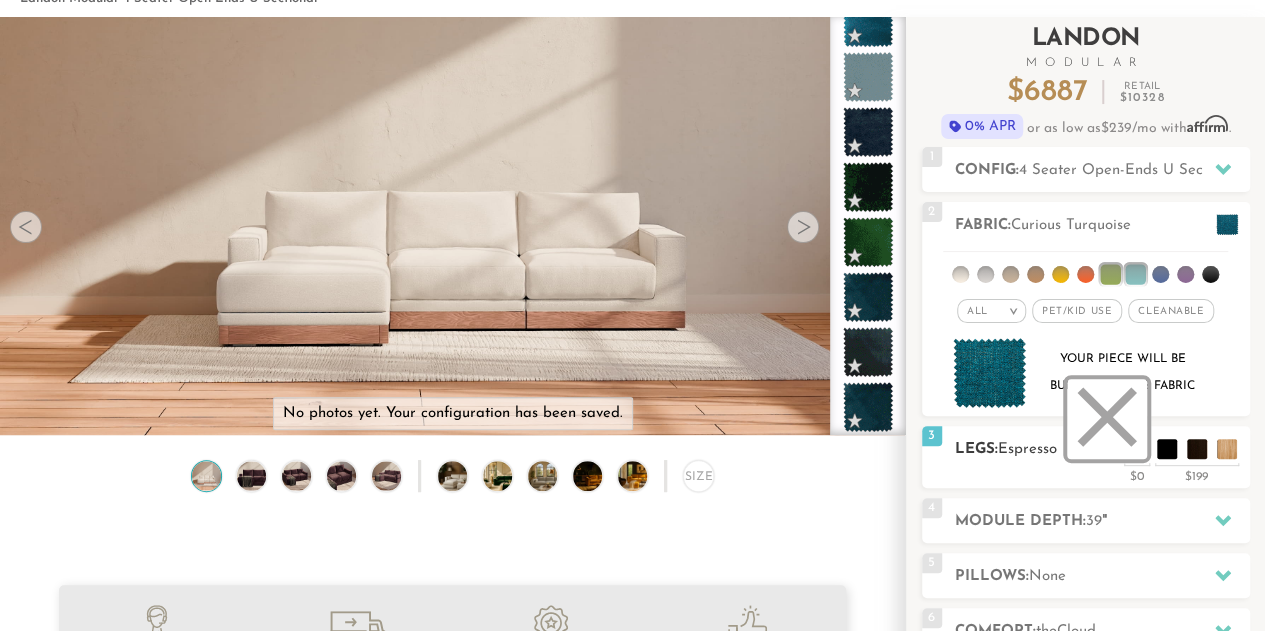 click at bounding box center [1107, 419] 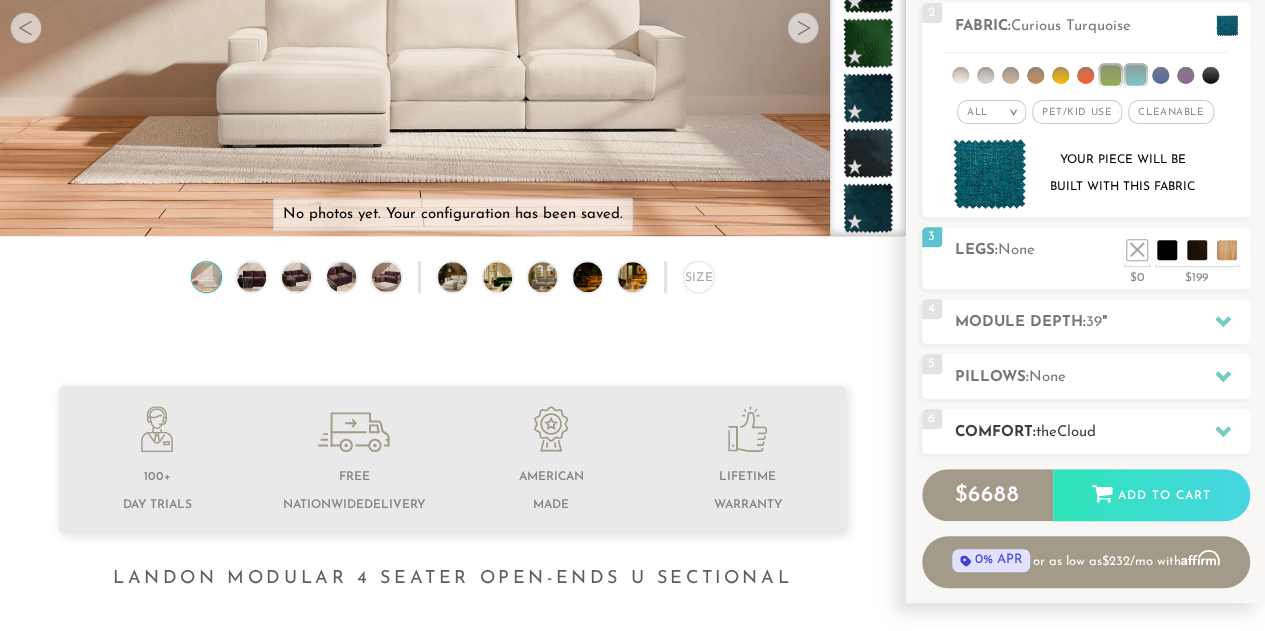 scroll, scrollTop: 320, scrollLeft: 0, axis: vertical 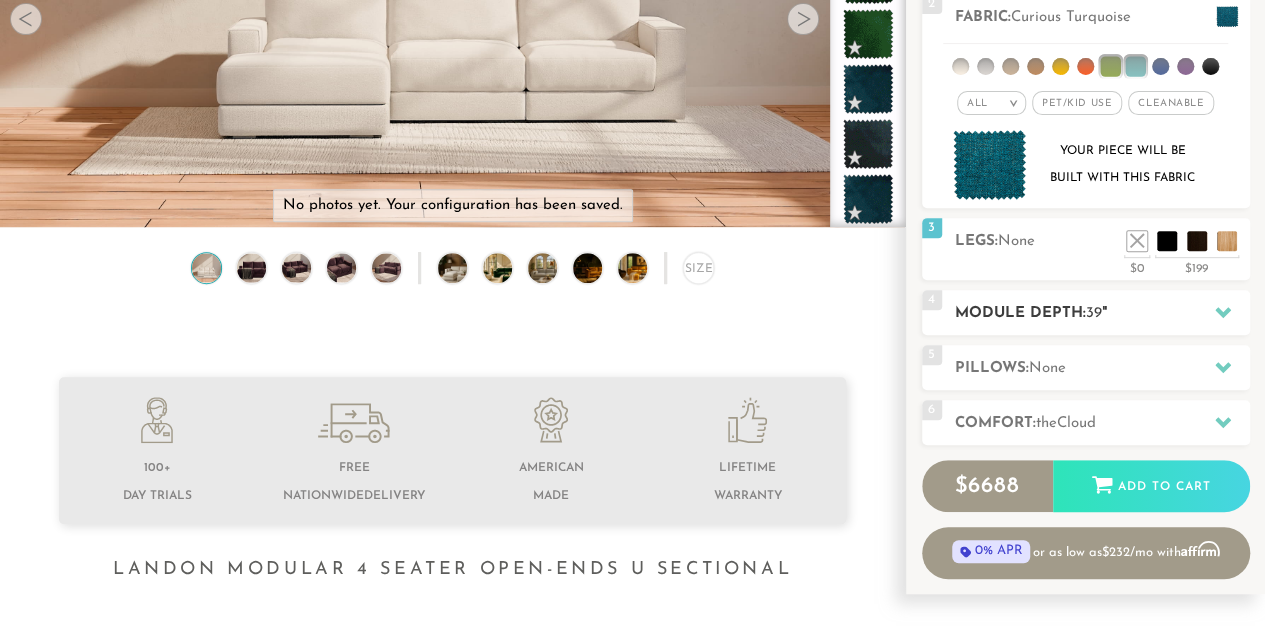 click on "Module Depth:  39 "" at bounding box center [1102, 313] 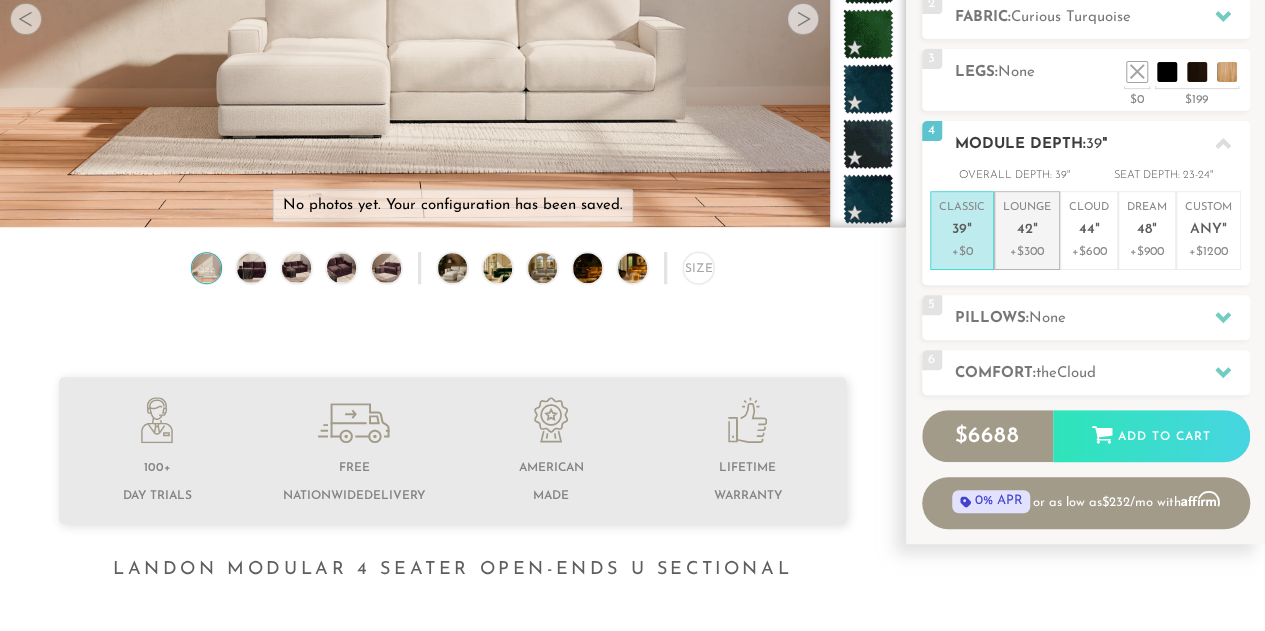 click on "+$300" at bounding box center (1027, 252) 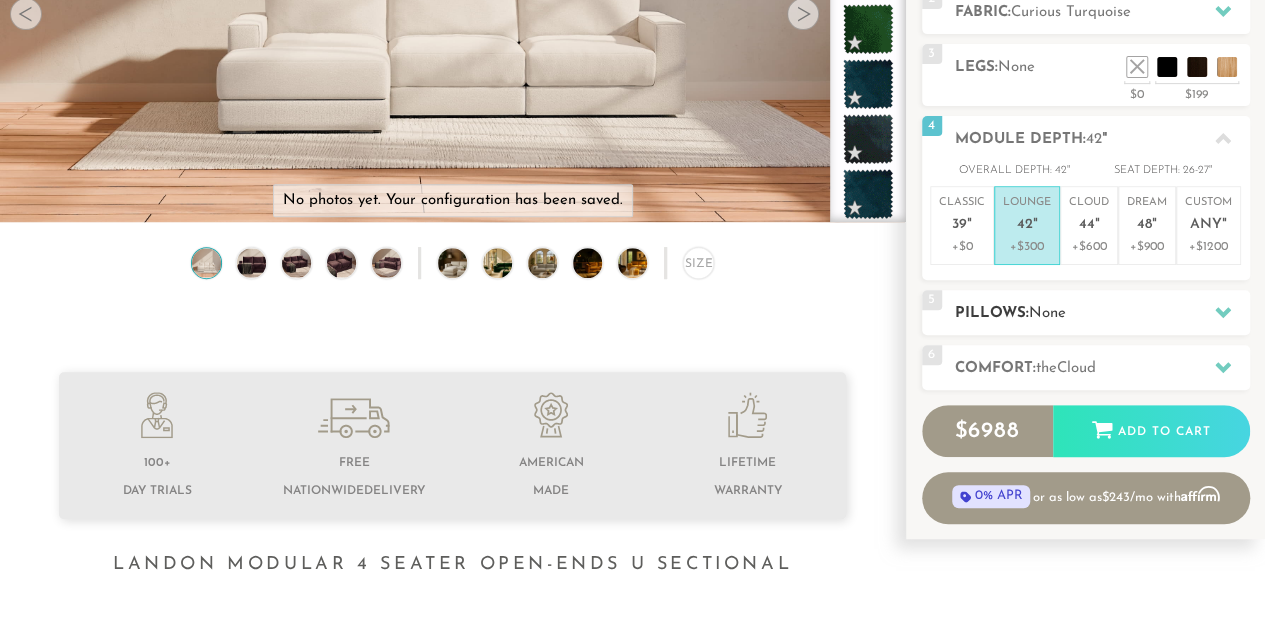 scroll, scrollTop: 328, scrollLeft: 0, axis: vertical 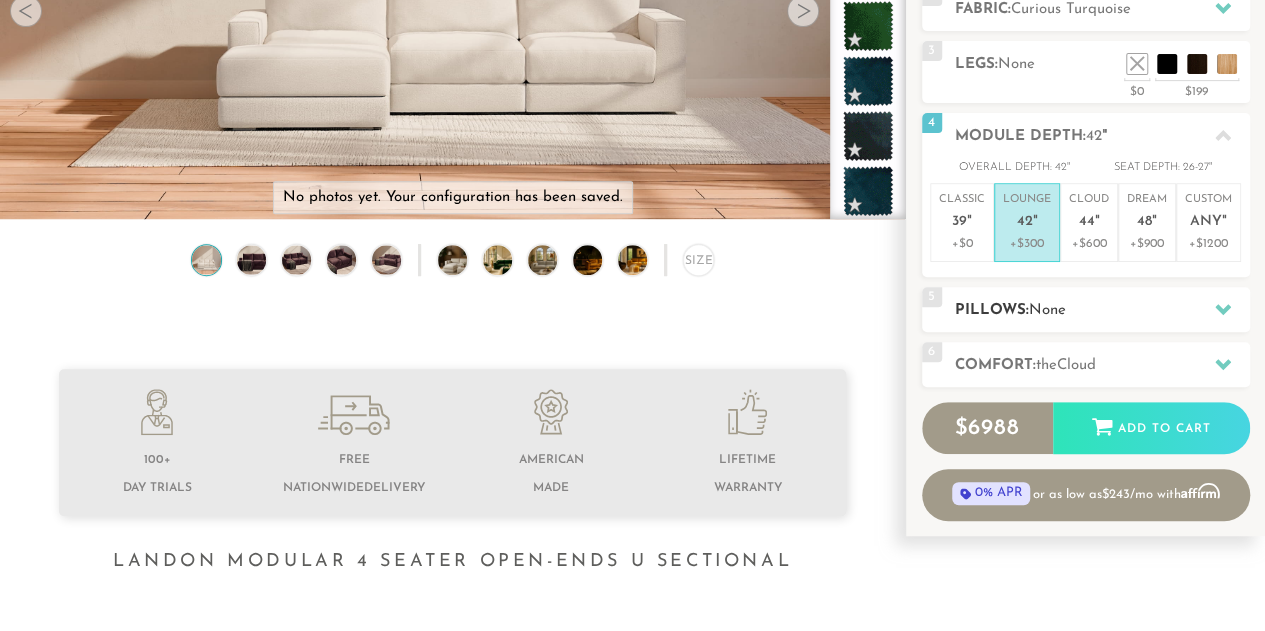 click on "None" at bounding box center [1047, 310] 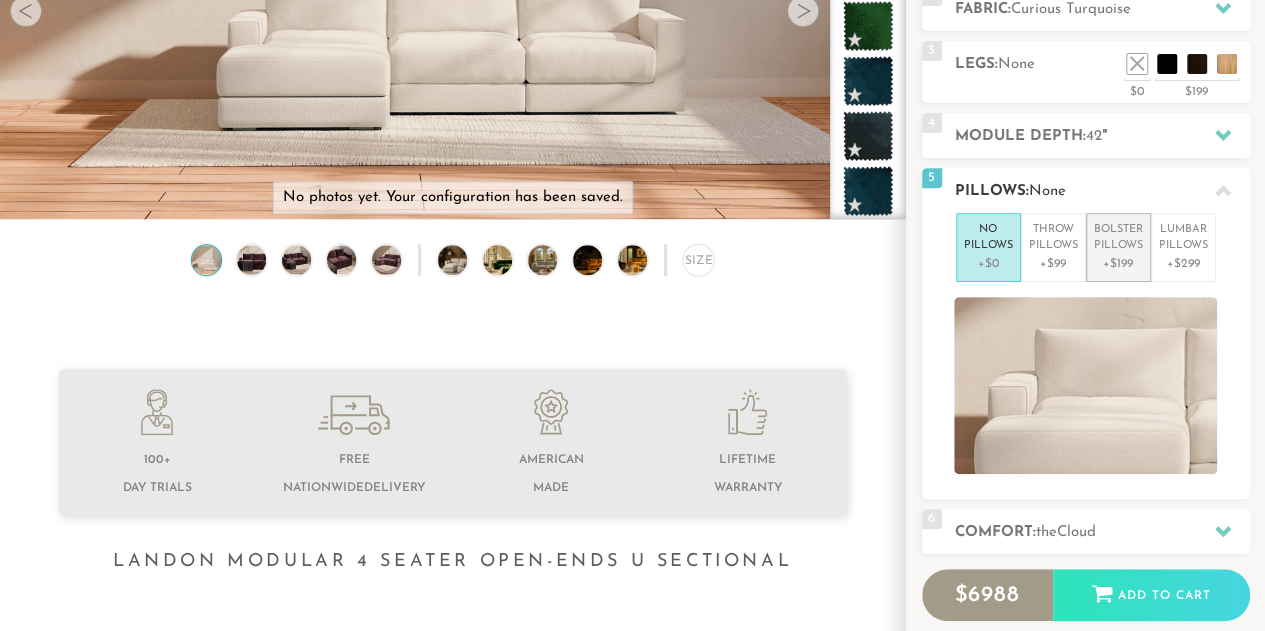 click on "Bolster Pillows
+$199" at bounding box center (1118, 247) 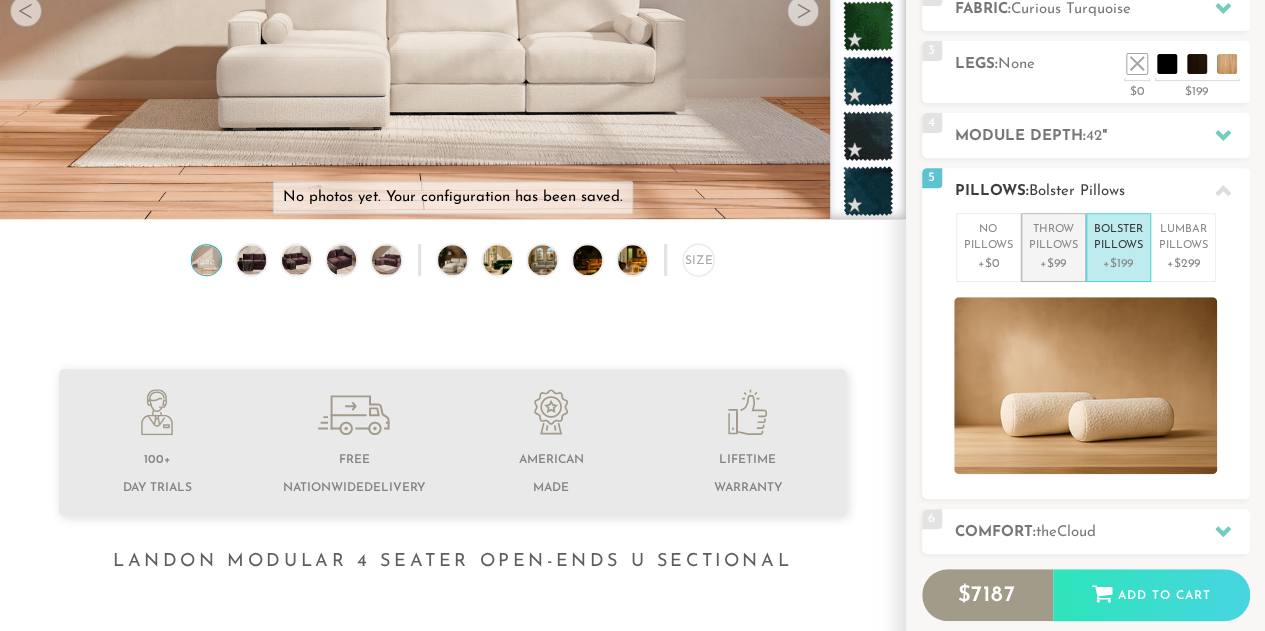 click on "Throw Pillows" at bounding box center (1053, 238) 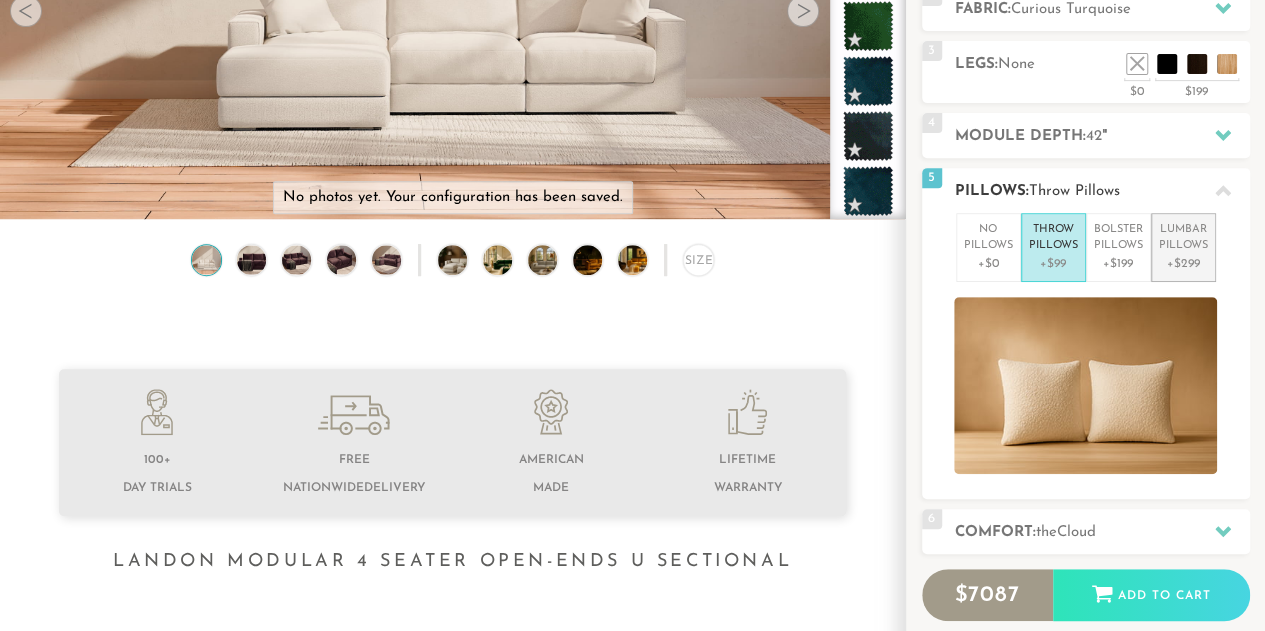 click on "+$299" at bounding box center (1183, 264) 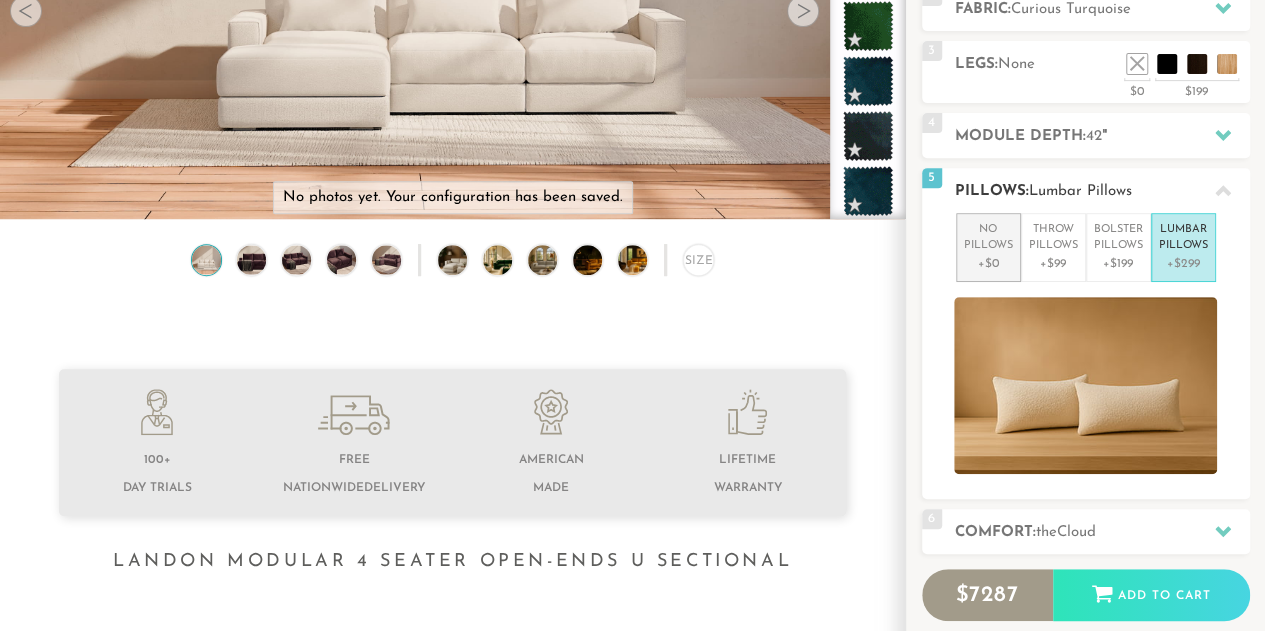 click on "No Pillows
+$0" at bounding box center (988, 247) 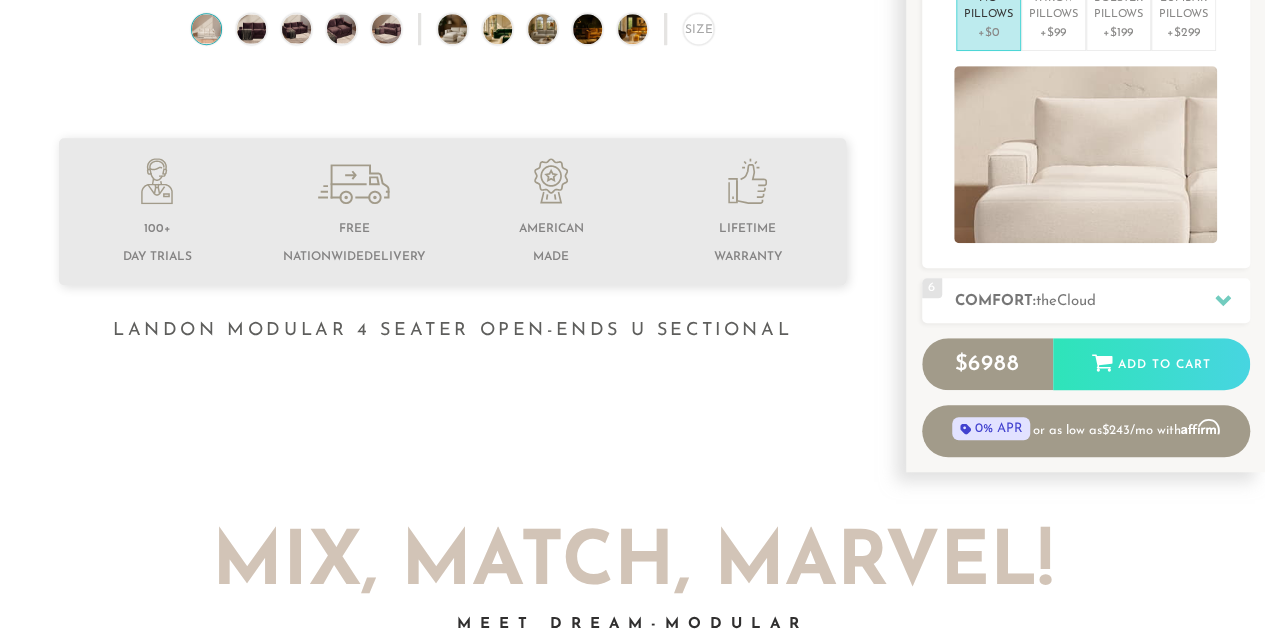 scroll, scrollTop: 636, scrollLeft: 0, axis: vertical 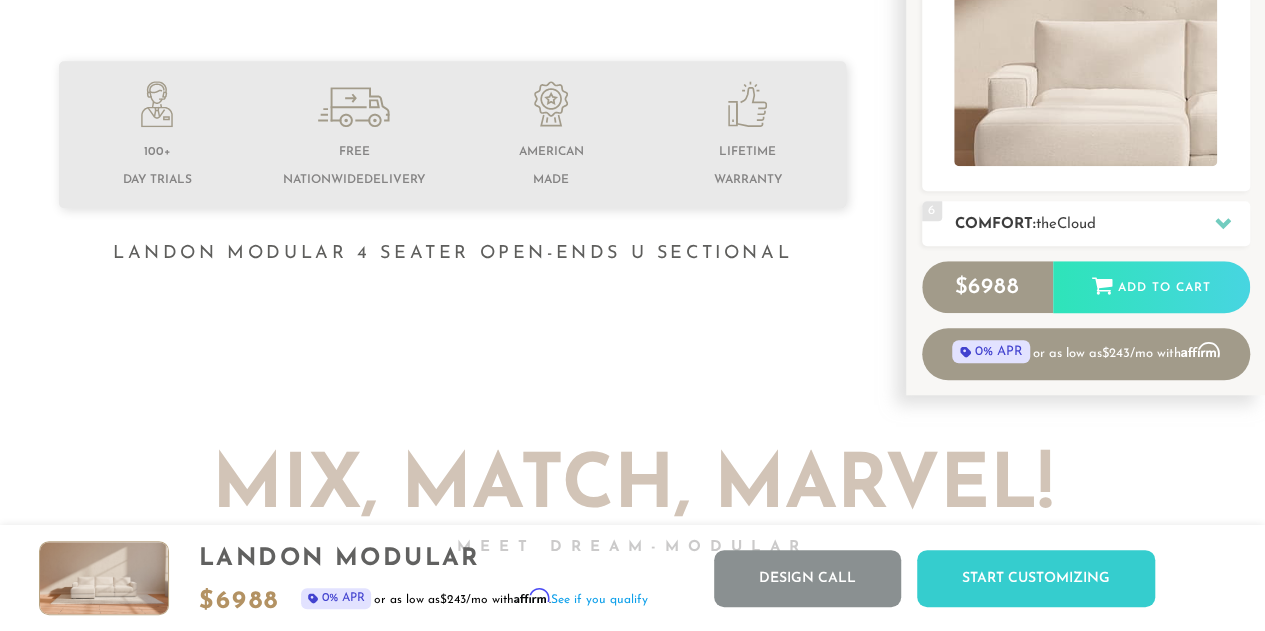 click on "Comfort:  the  Cloud" at bounding box center [1102, 224] 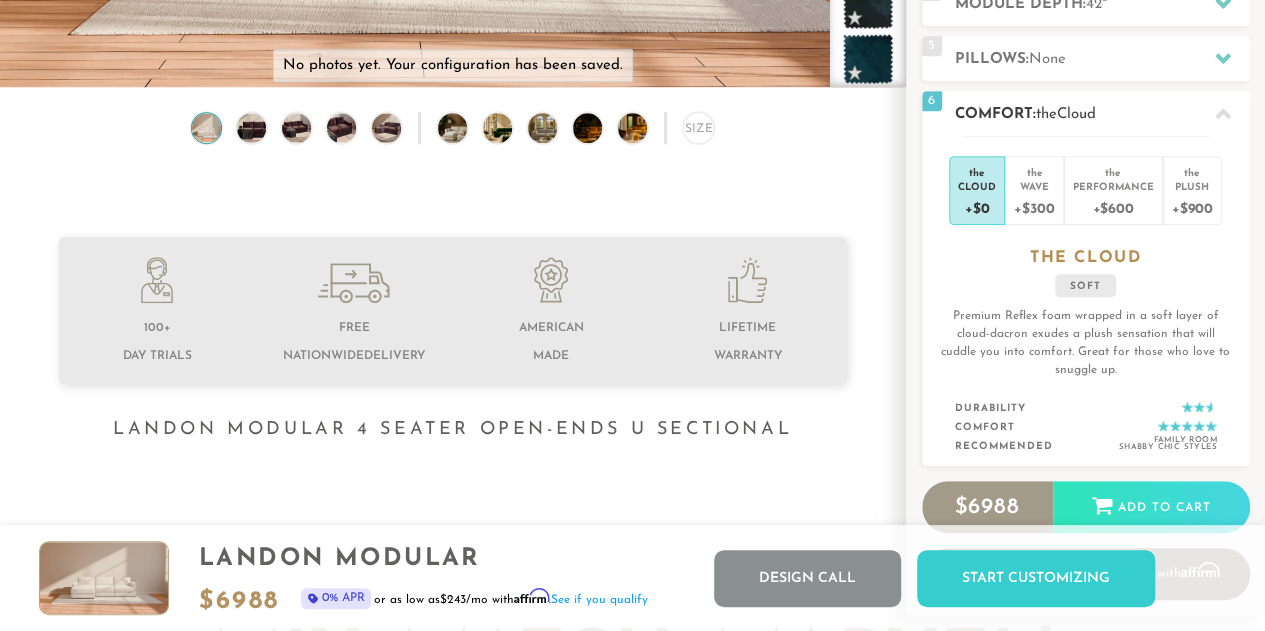 scroll, scrollTop: 440, scrollLeft: 0, axis: vertical 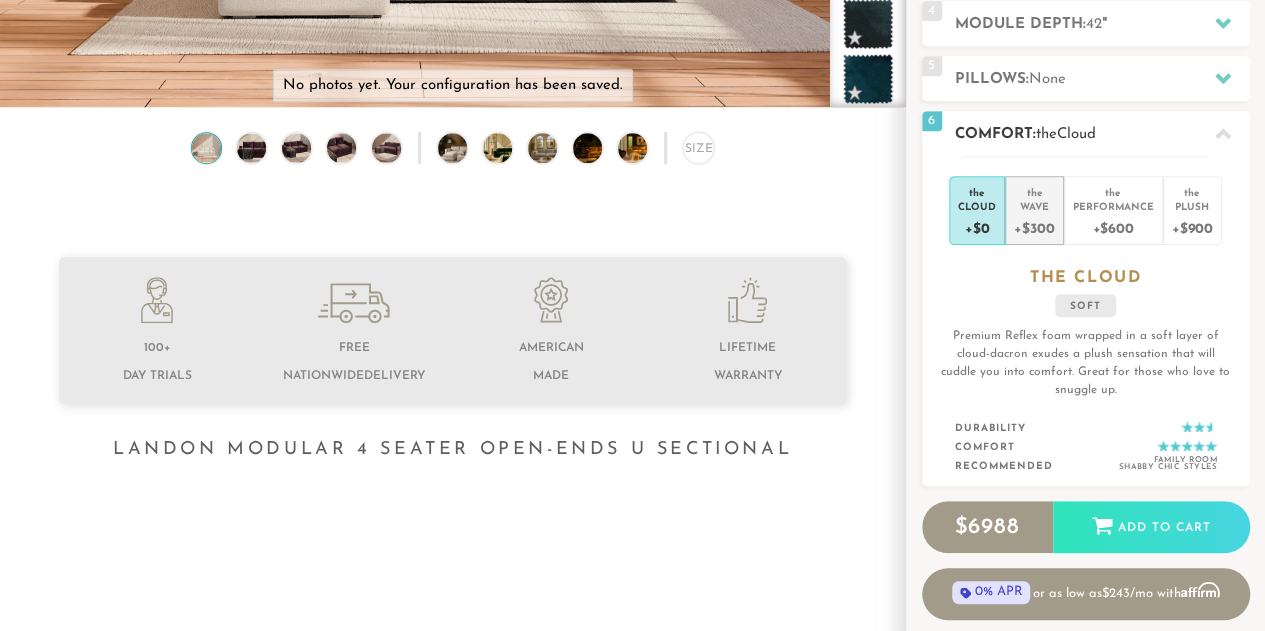click on "+$300" at bounding box center [1034, 227] 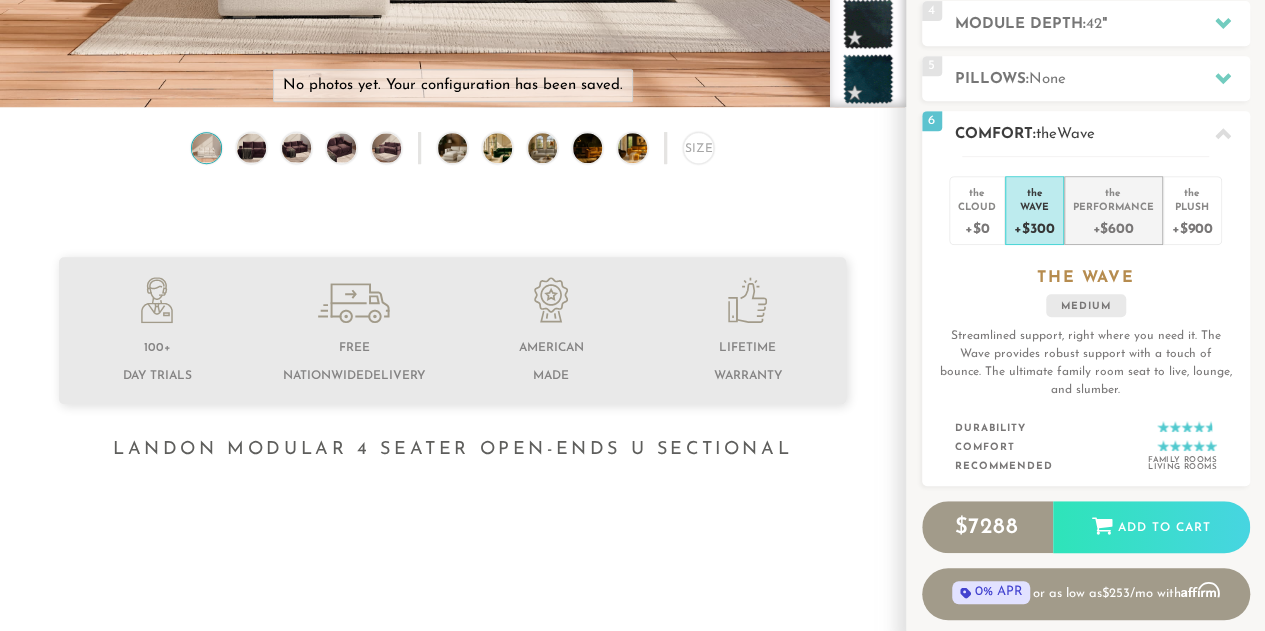 click on "+$600" at bounding box center (1113, 227) 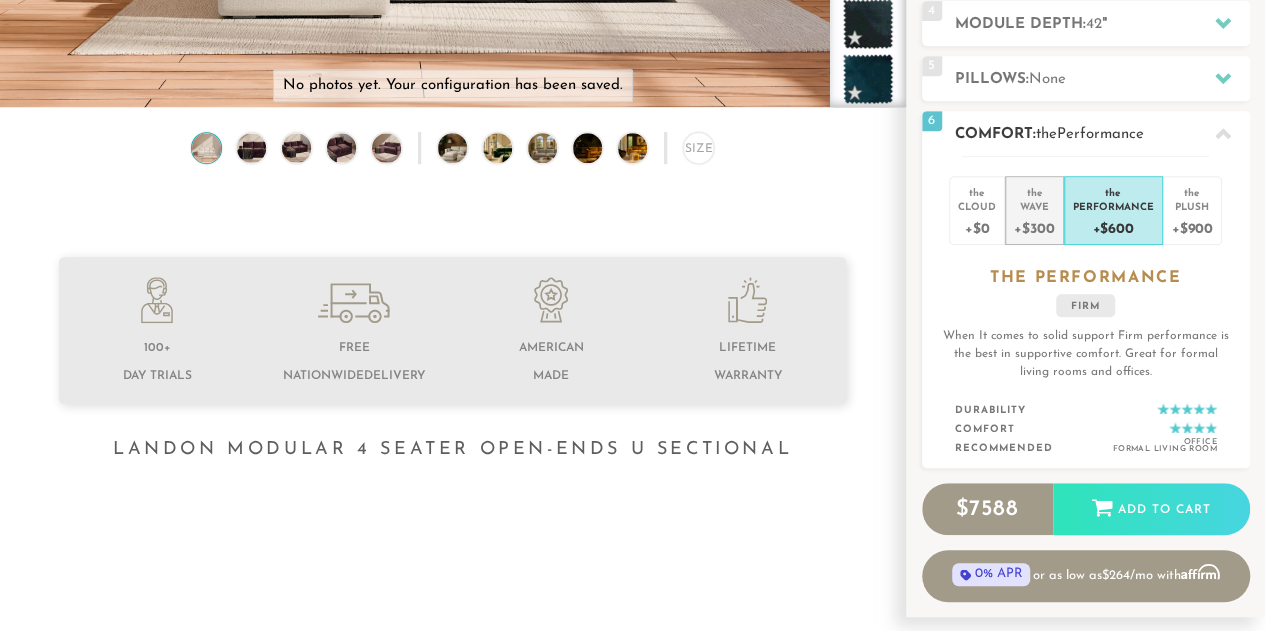 click on "+$300" at bounding box center (1034, 227) 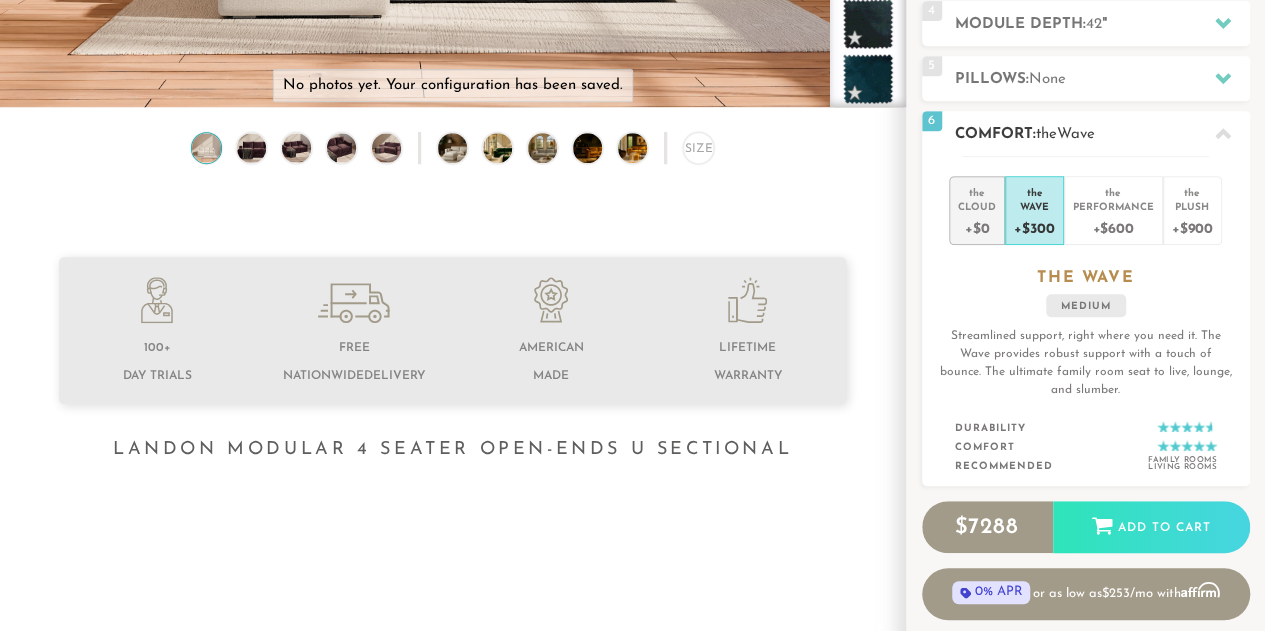 click on "+$0" at bounding box center [977, 227] 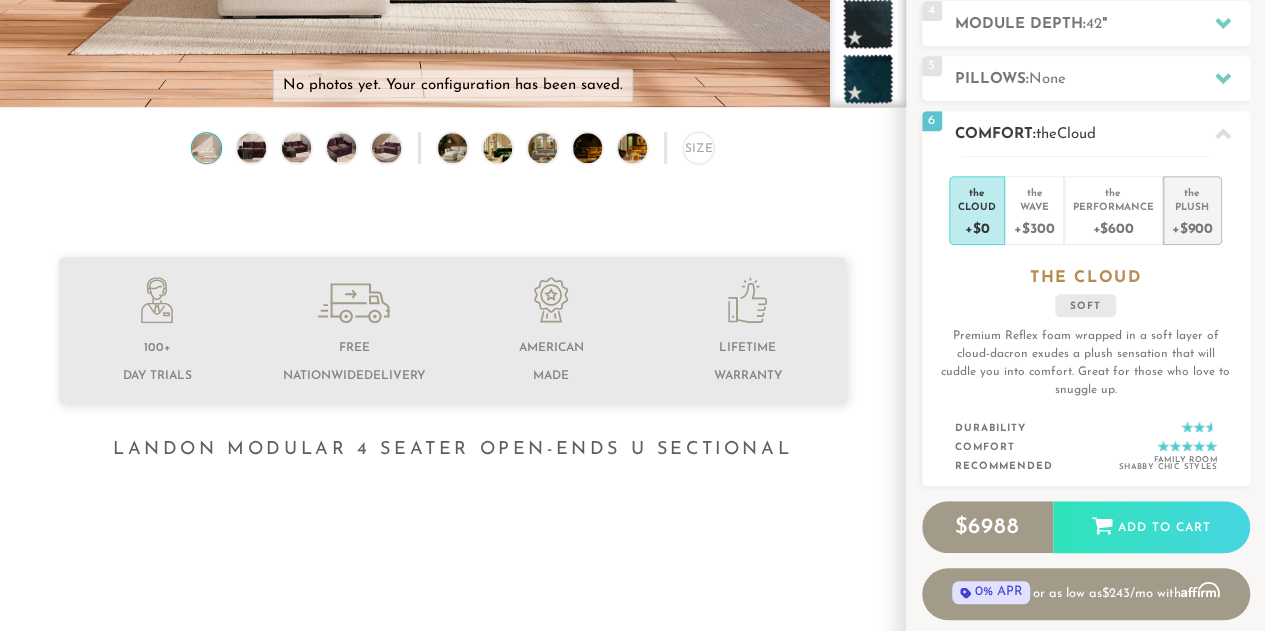 click on "+$900" at bounding box center (1192, 227) 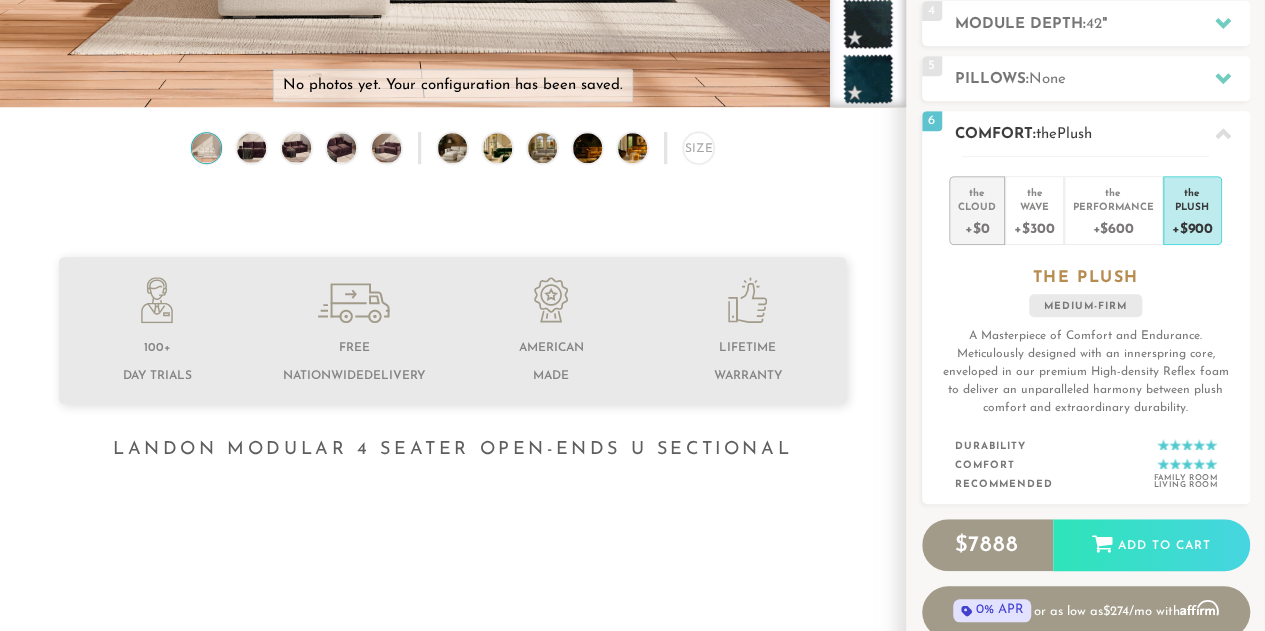 click on "+$0" at bounding box center [977, 227] 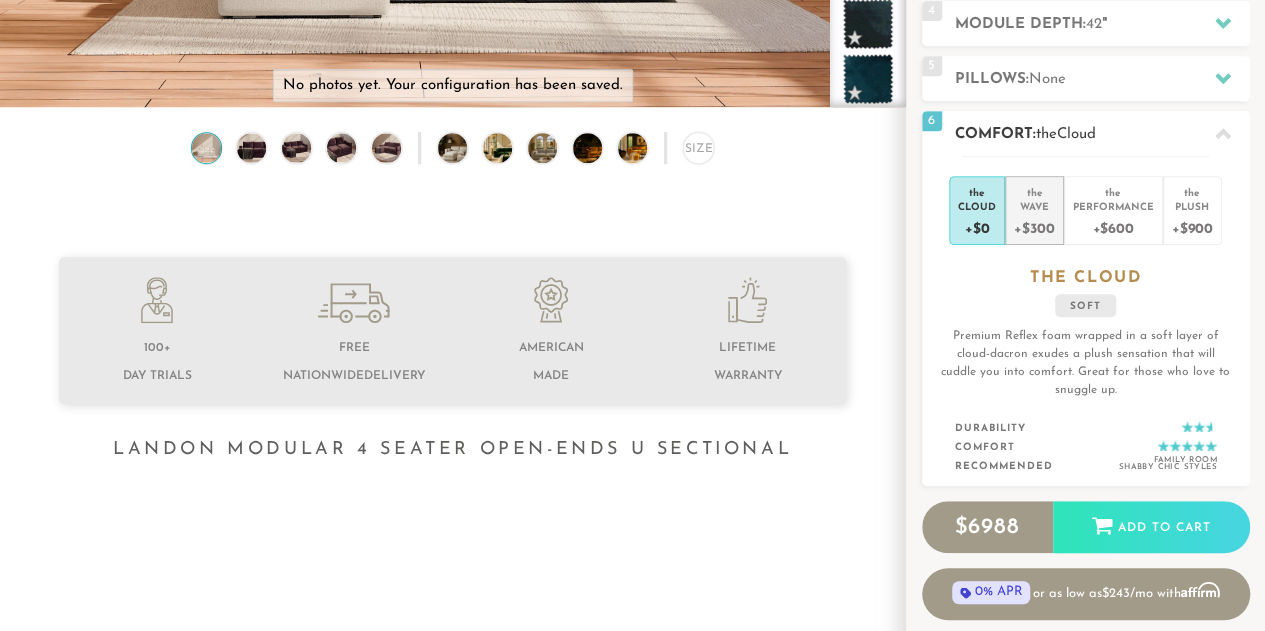 click on "+$300" at bounding box center (1034, 227) 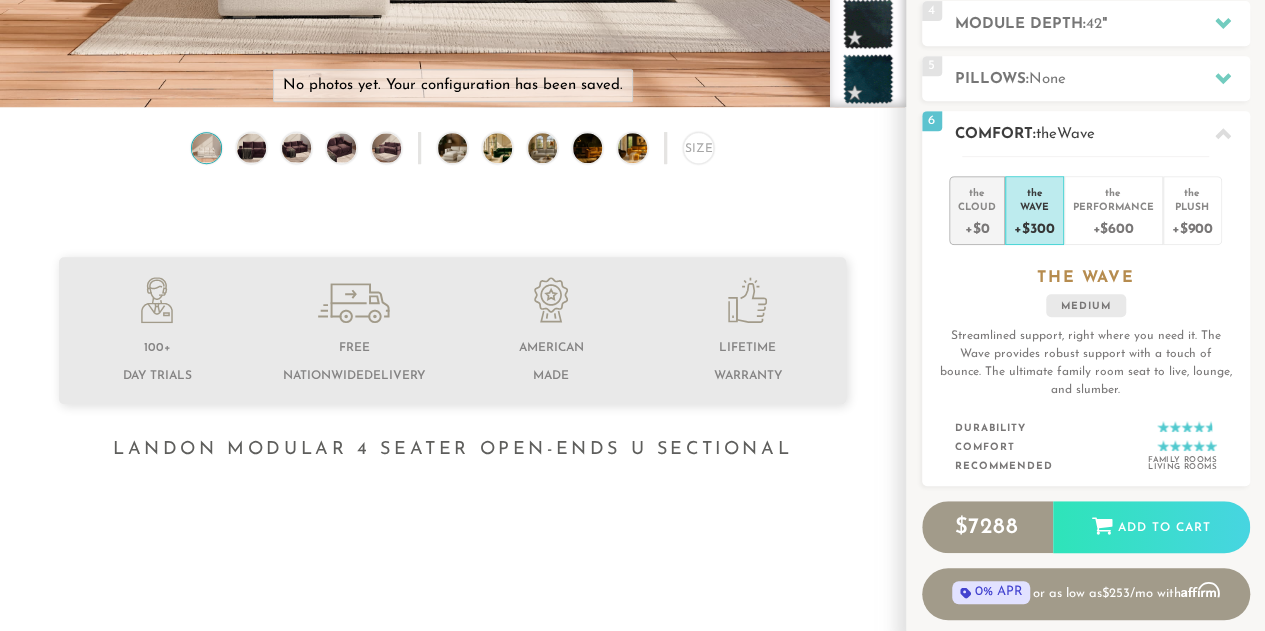 click on "Cloud" at bounding box center [977, 206] 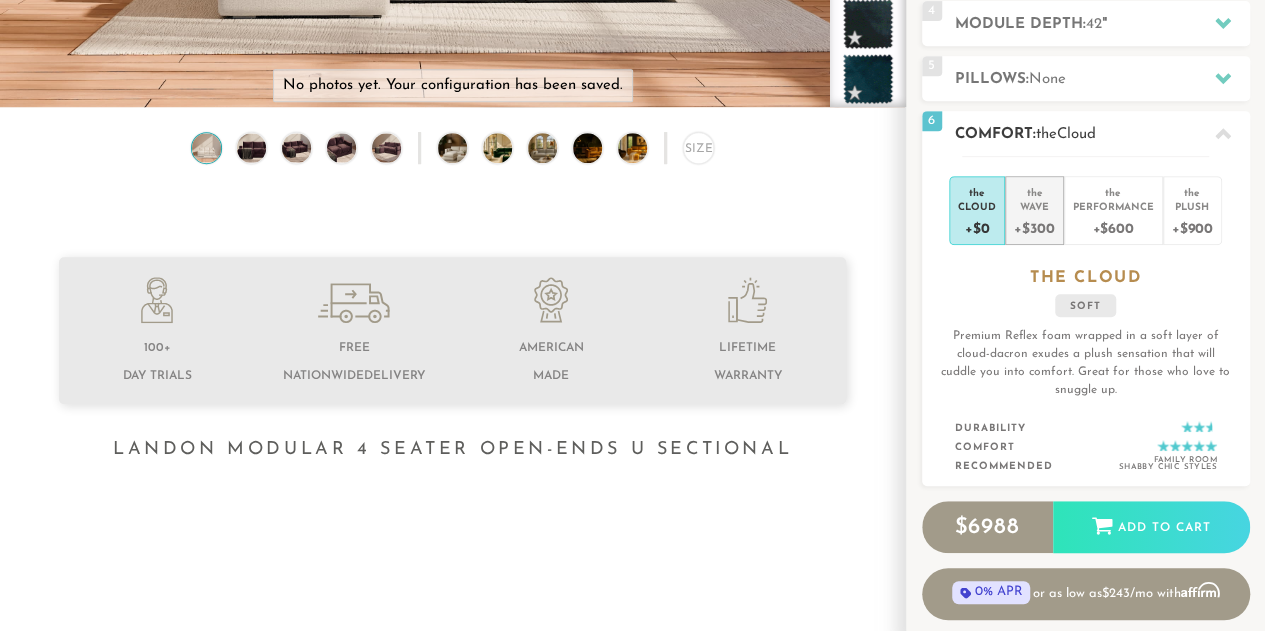 click on "+$300" at bounding box center [1034, 227] 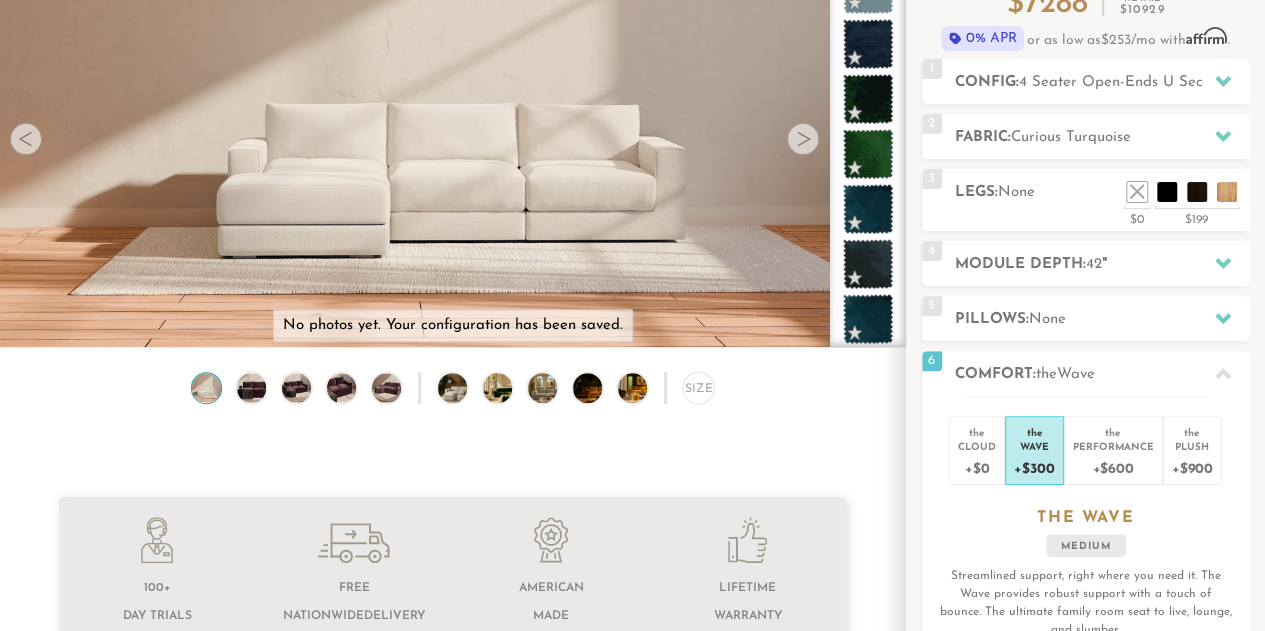 scroll, scrollTop: 207, scrollLeft: 0, axis: vertical 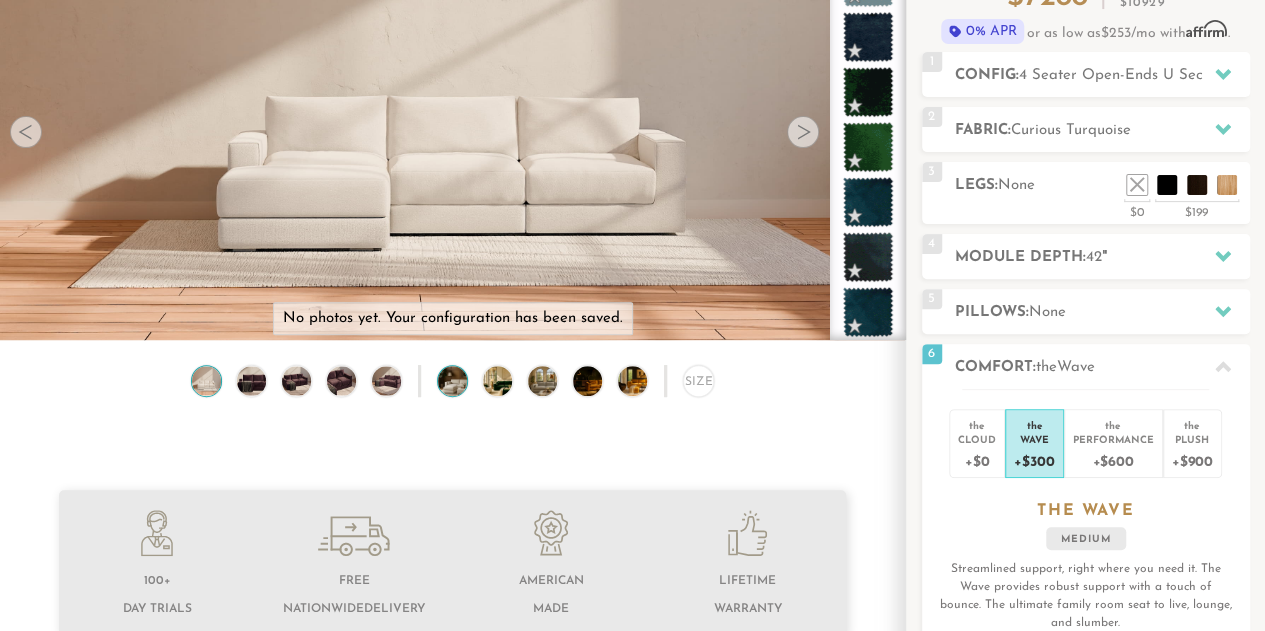 click at bounding box center [464, 380] 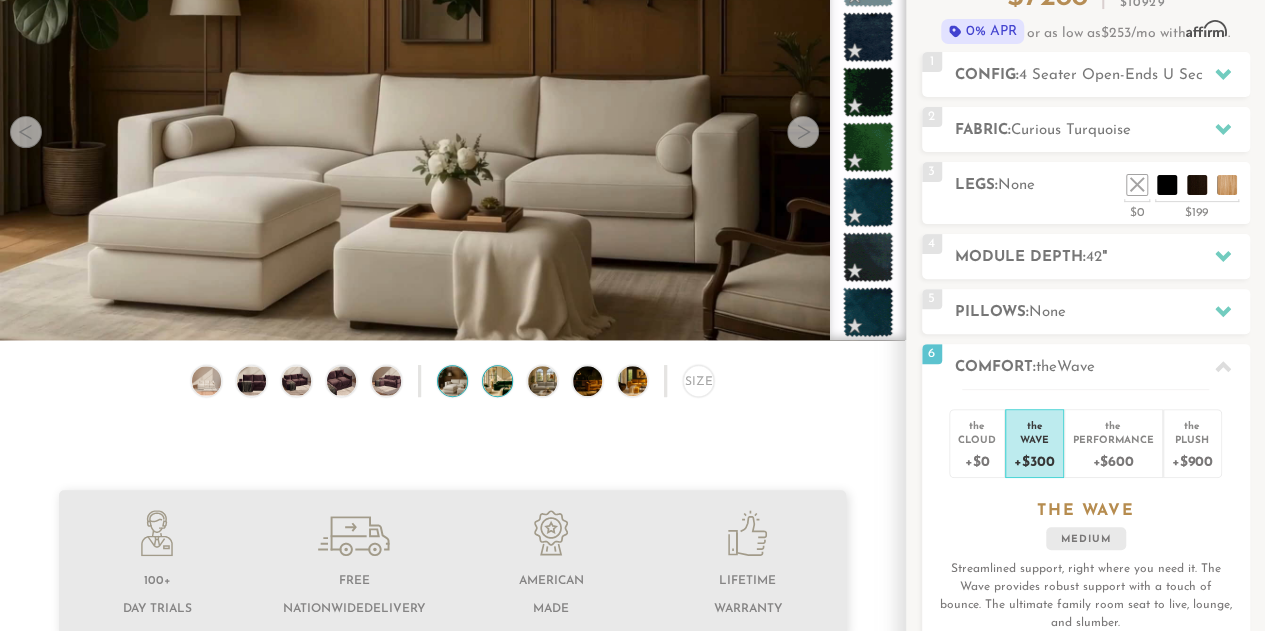 click at bounding box center (509, 380) 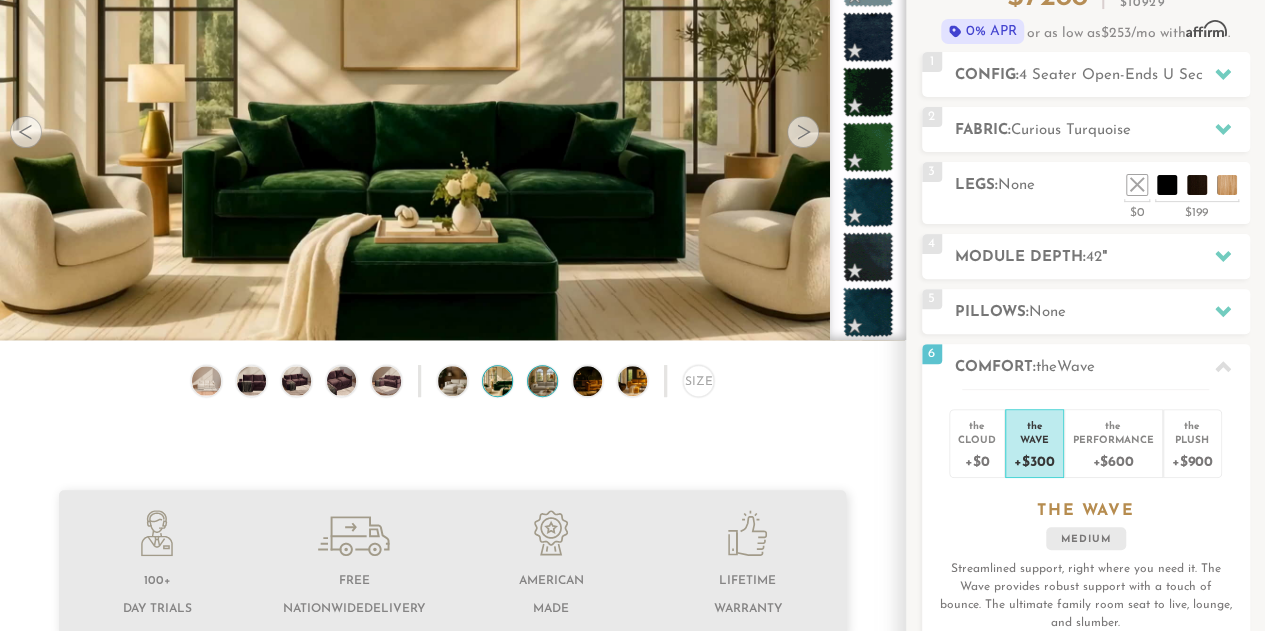 click at bounding box center (554, 380) 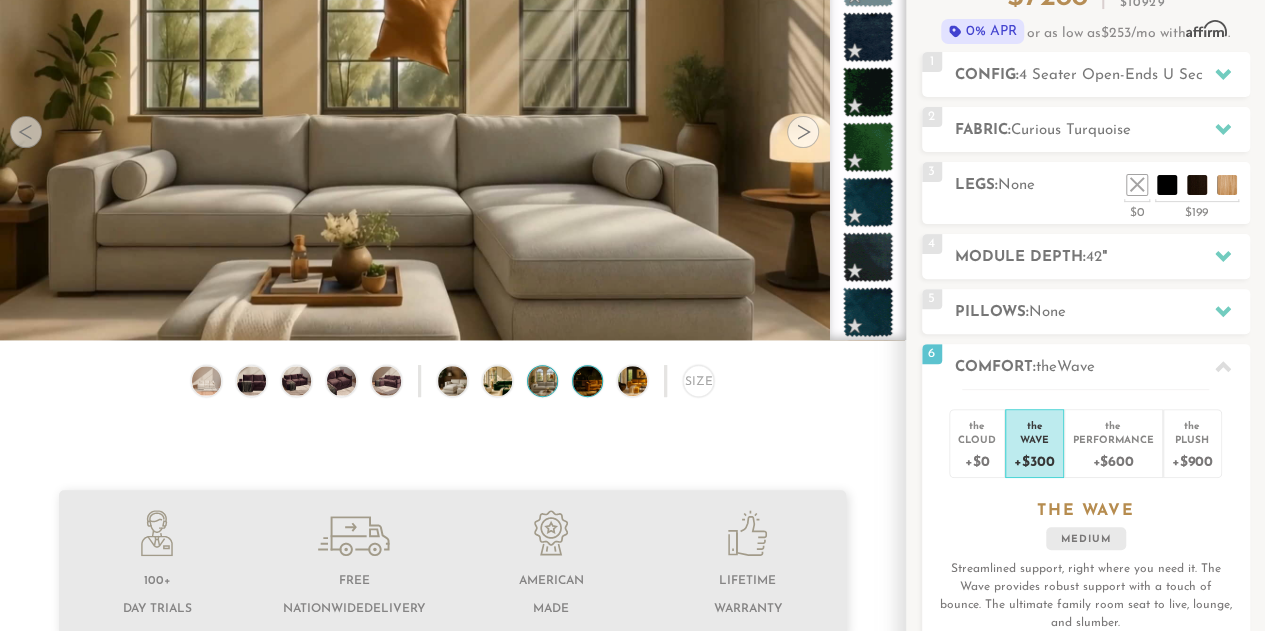 click at bounding box center [599, 380] 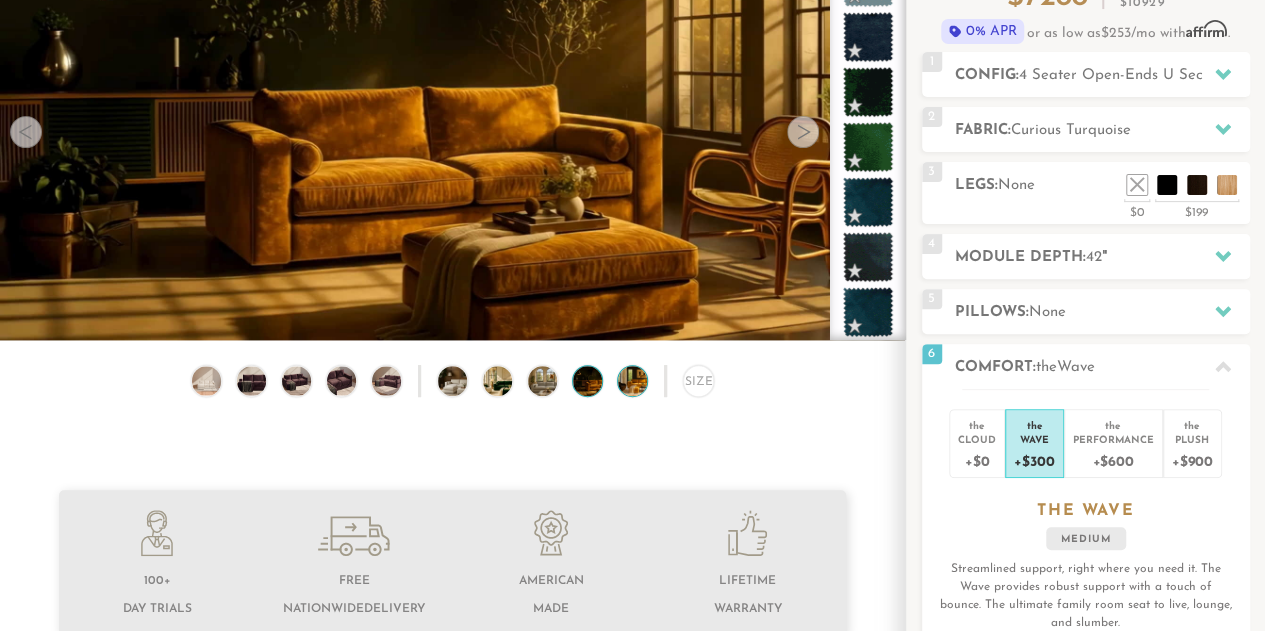 click at bounding box center [644, 380] 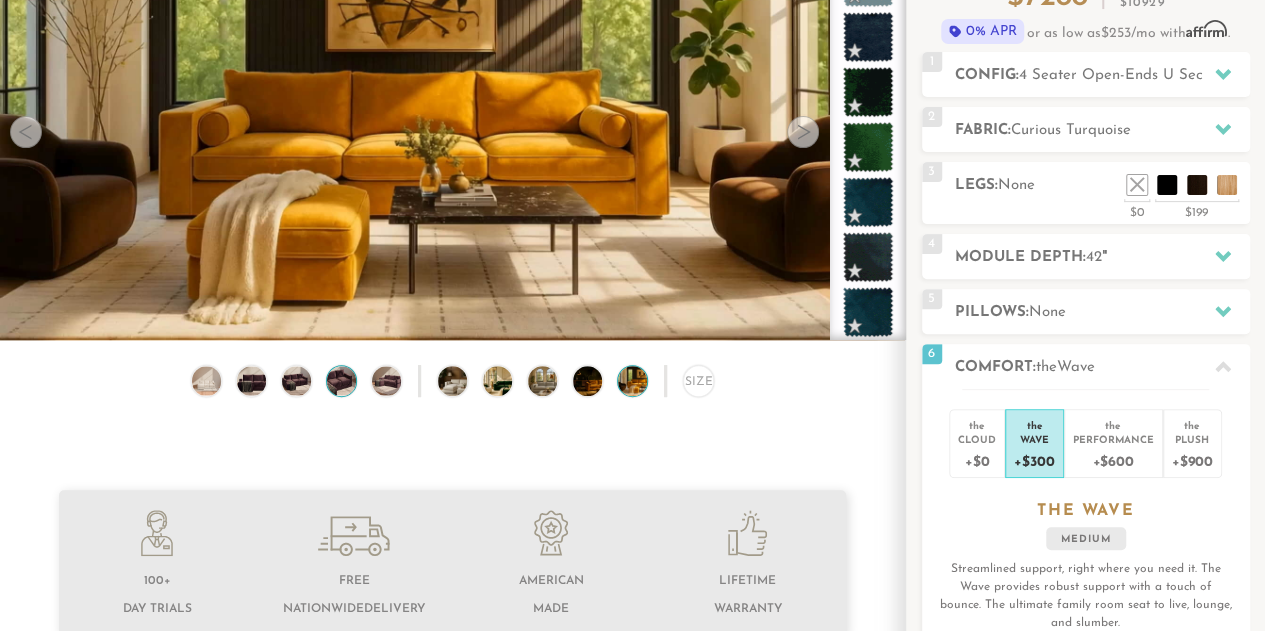 click at bounding box center [341, 380] 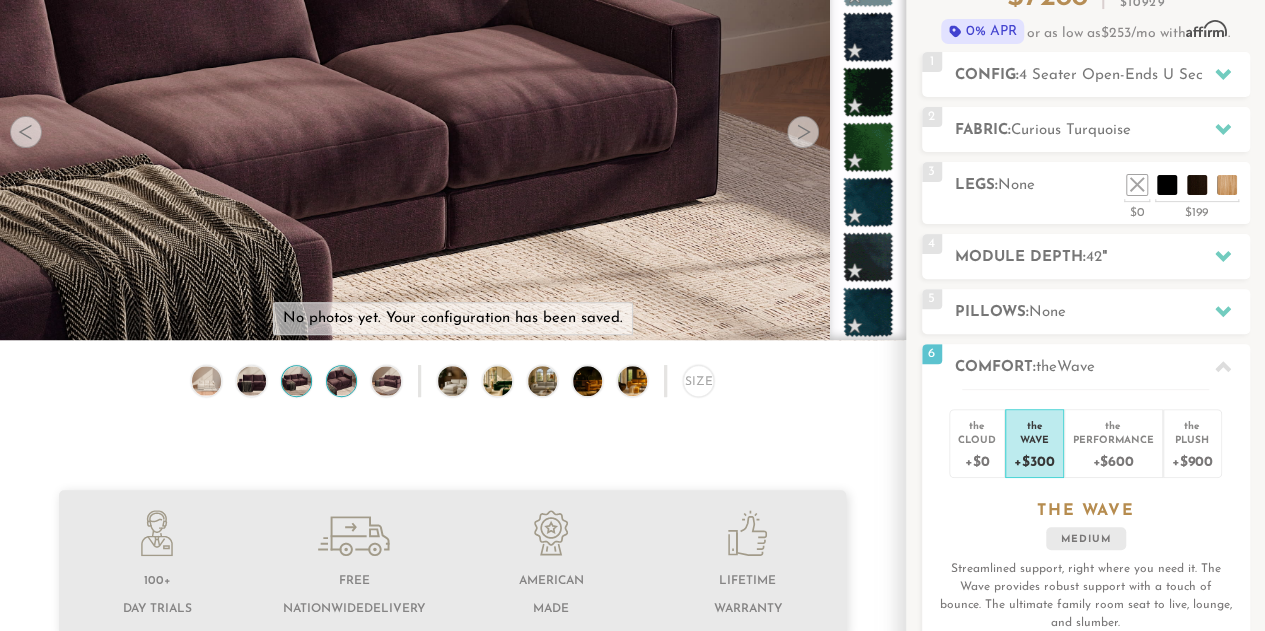 click at bounding box center [296, 380] 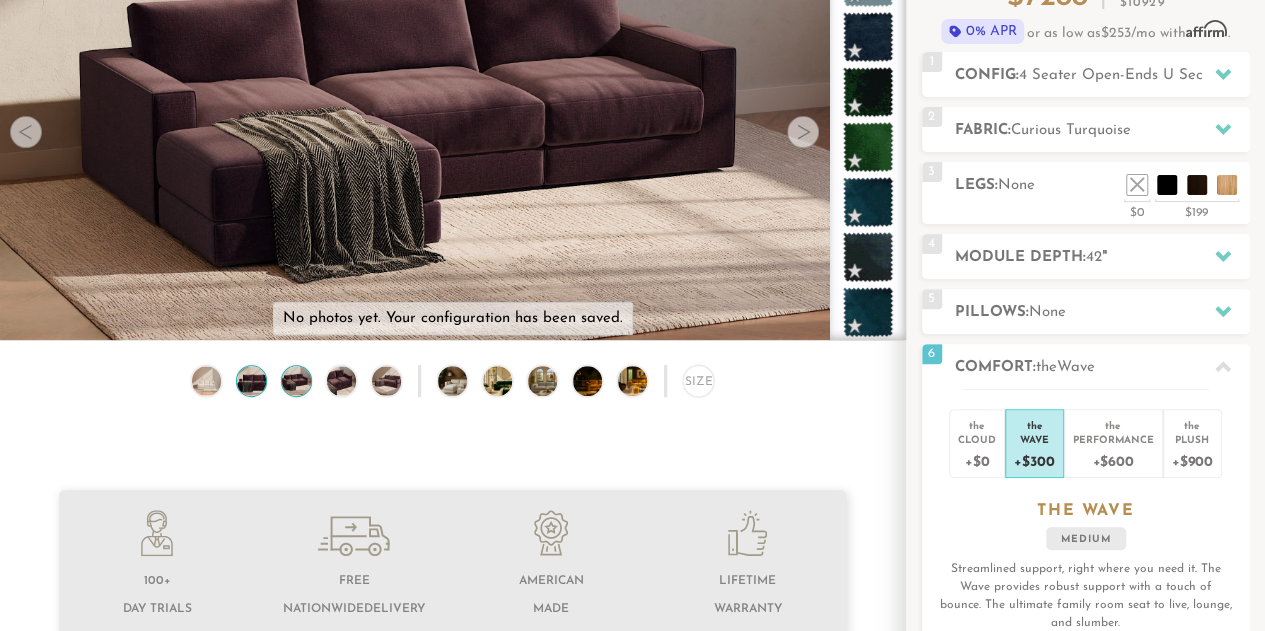 click at bounding box center [251, 380] 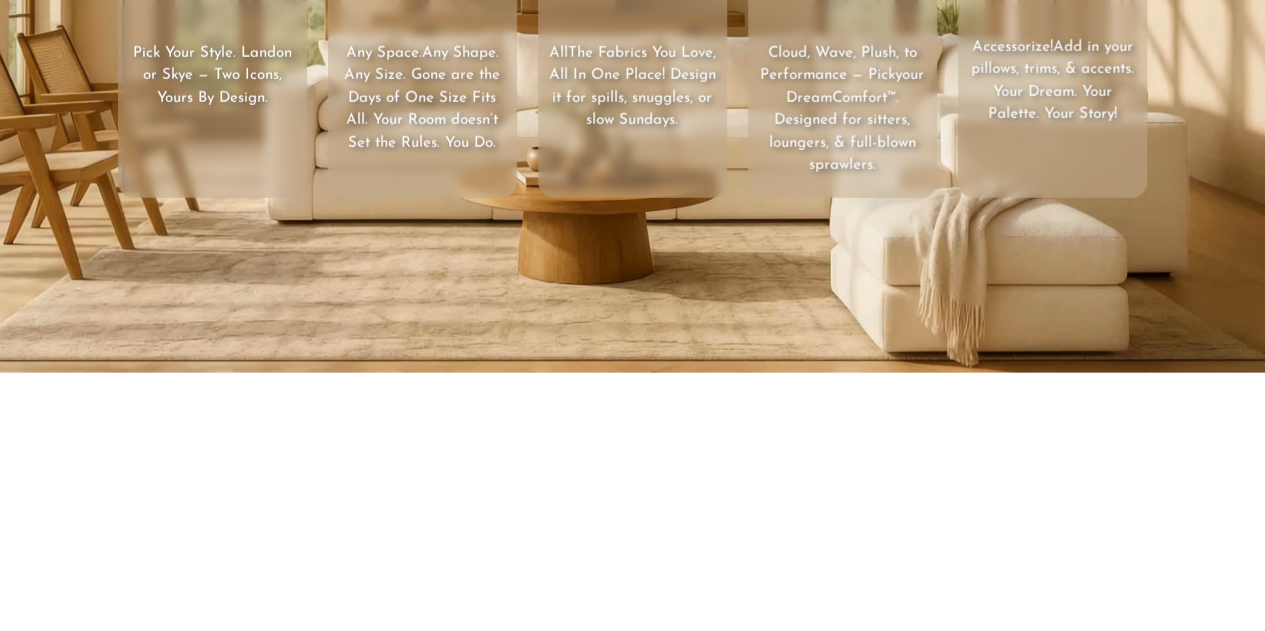 scroll, scrollTop: 3794, scrollLeft: 0, axis: vertical 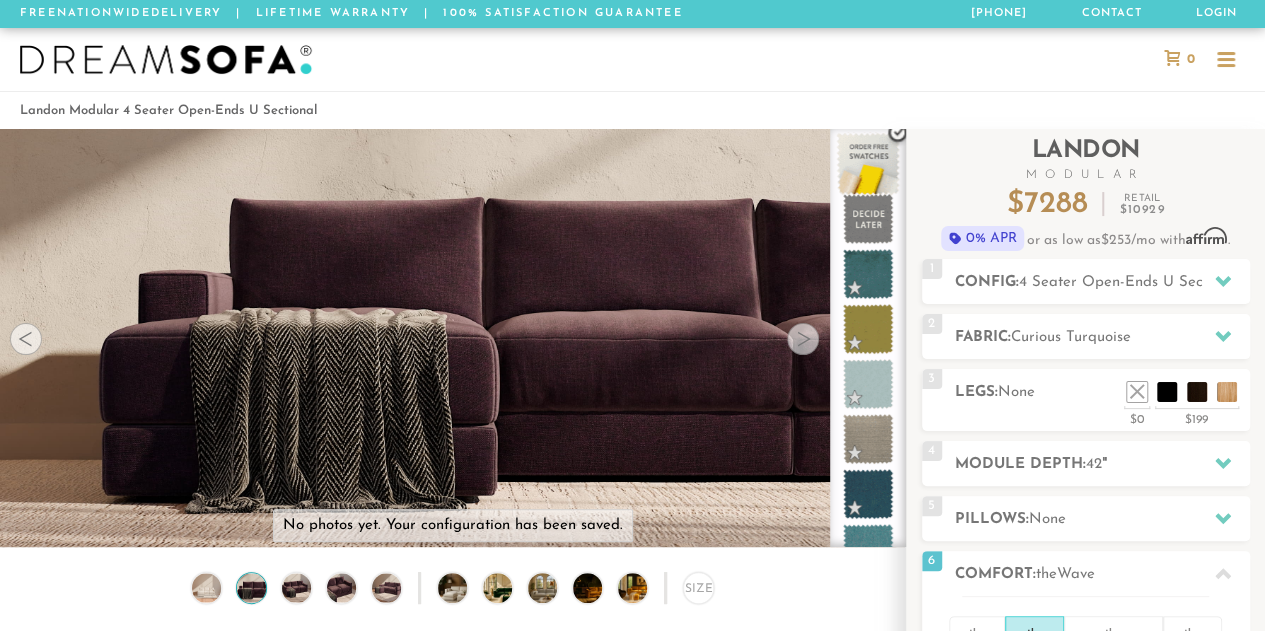 click at bounding box center [868, 164] 